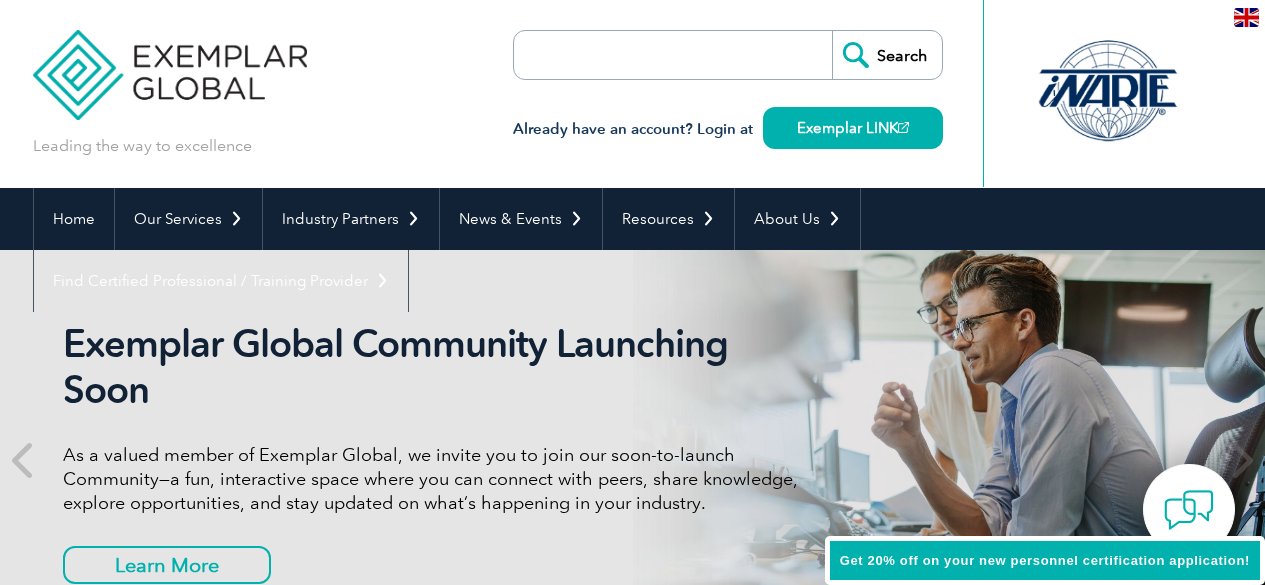 scroll, scrollTop: 0, scrollLeft: 0, axis: both 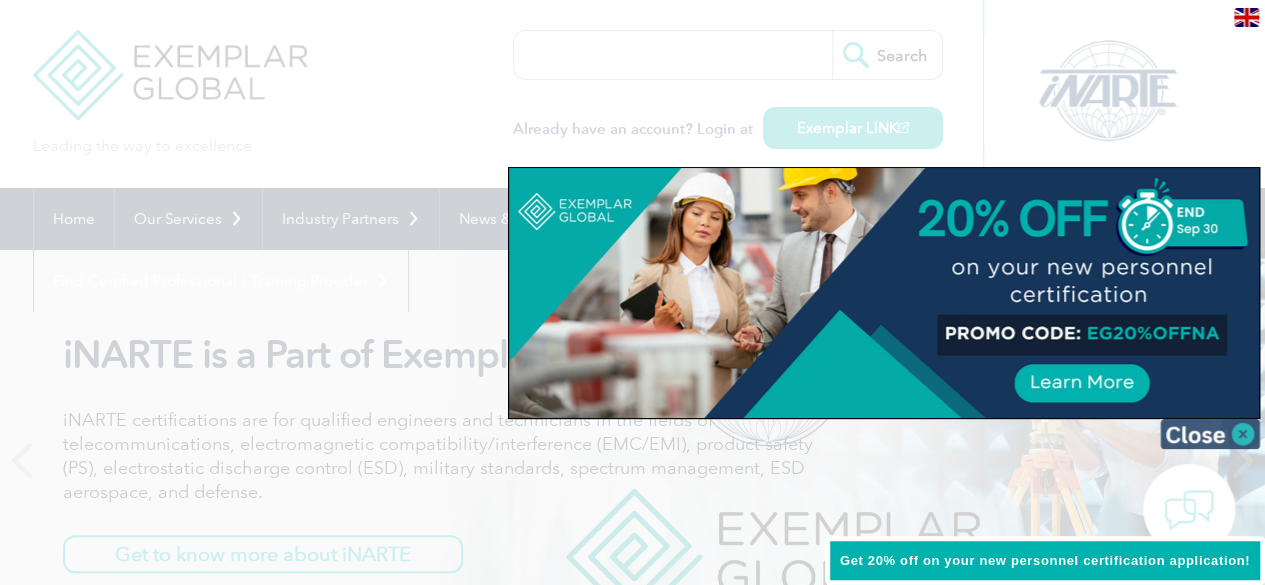 click at bounding box center [1210, 434] 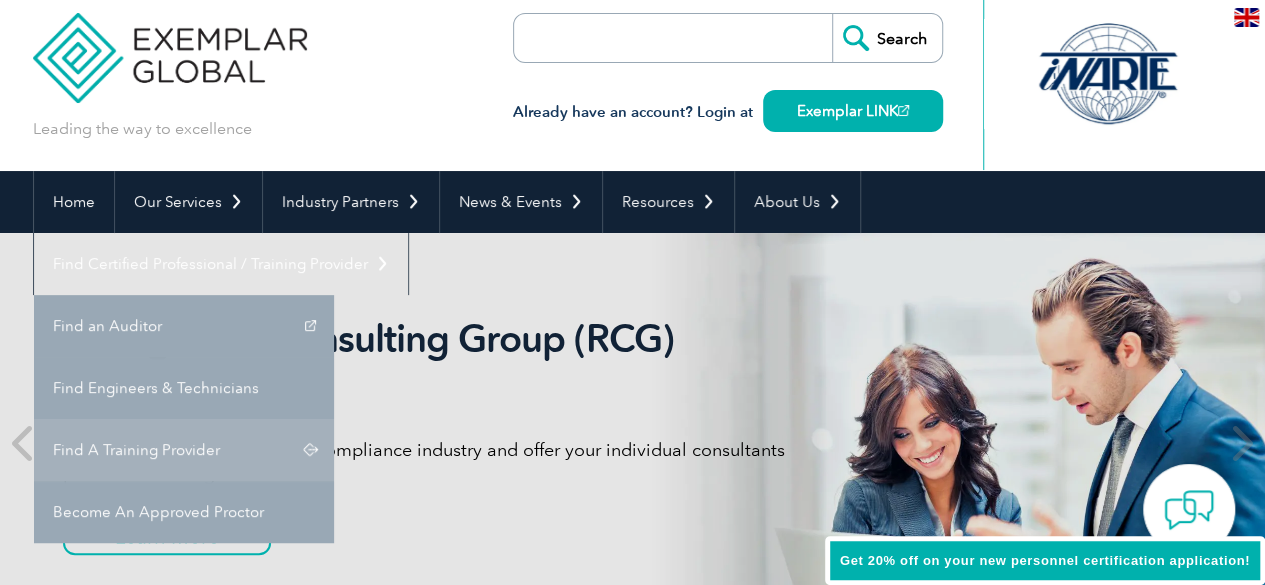 scroll, scrollTop: 21, scrollLeft: 0, axis: vertical 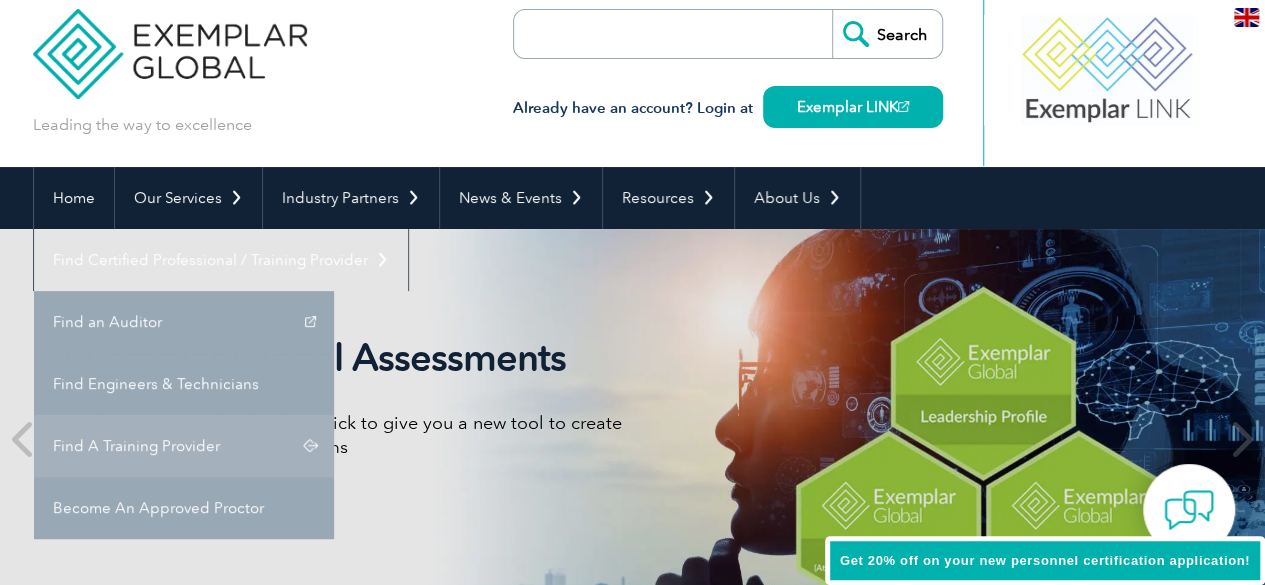 click on "Find A Training Provider" at bounding box center [184, 446] 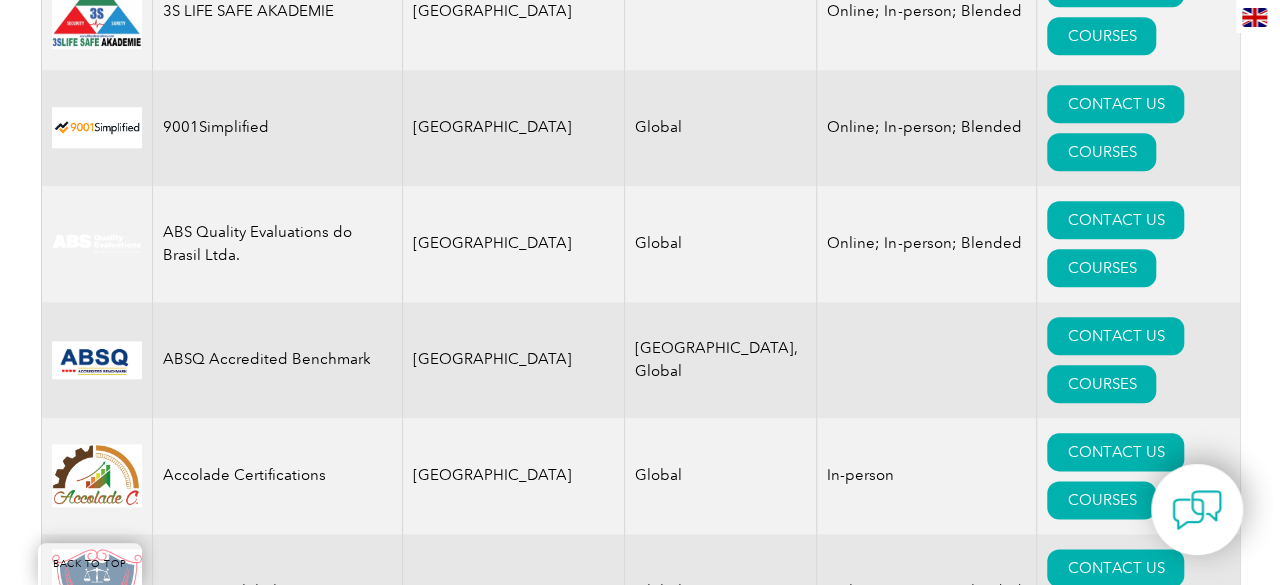 scroll, scrollTop: 1690, scrollLeft: 0, axis: vertical 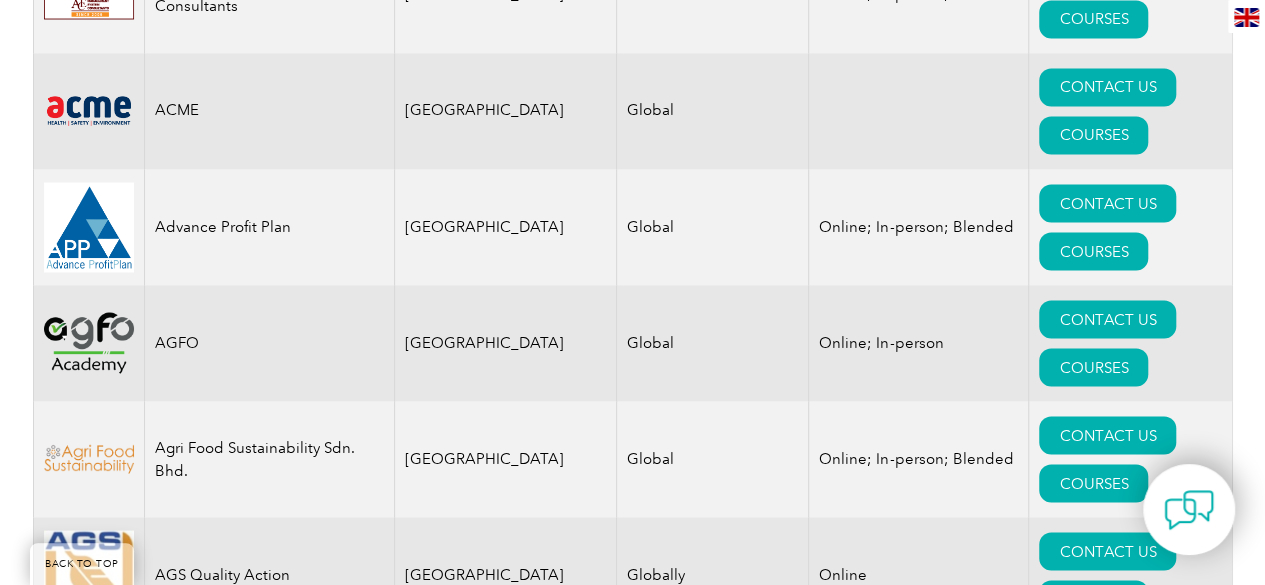 click on "COURSES" at bounding box center [1093, 718] 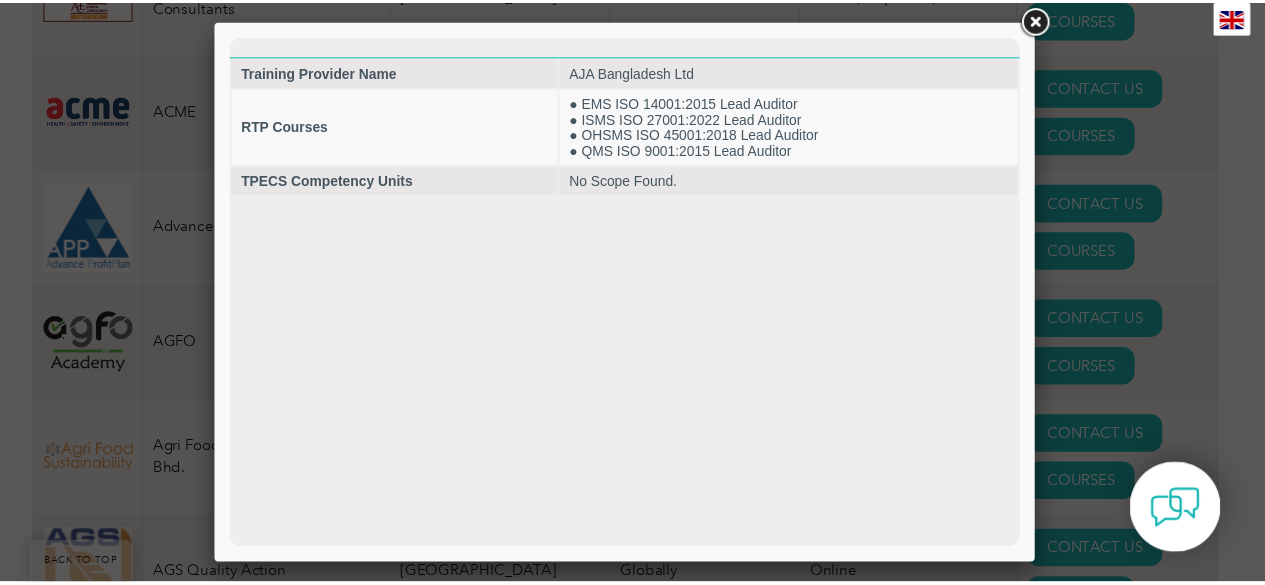 scroll, scrollTop: 0, scrollLeft: 0, axis: both 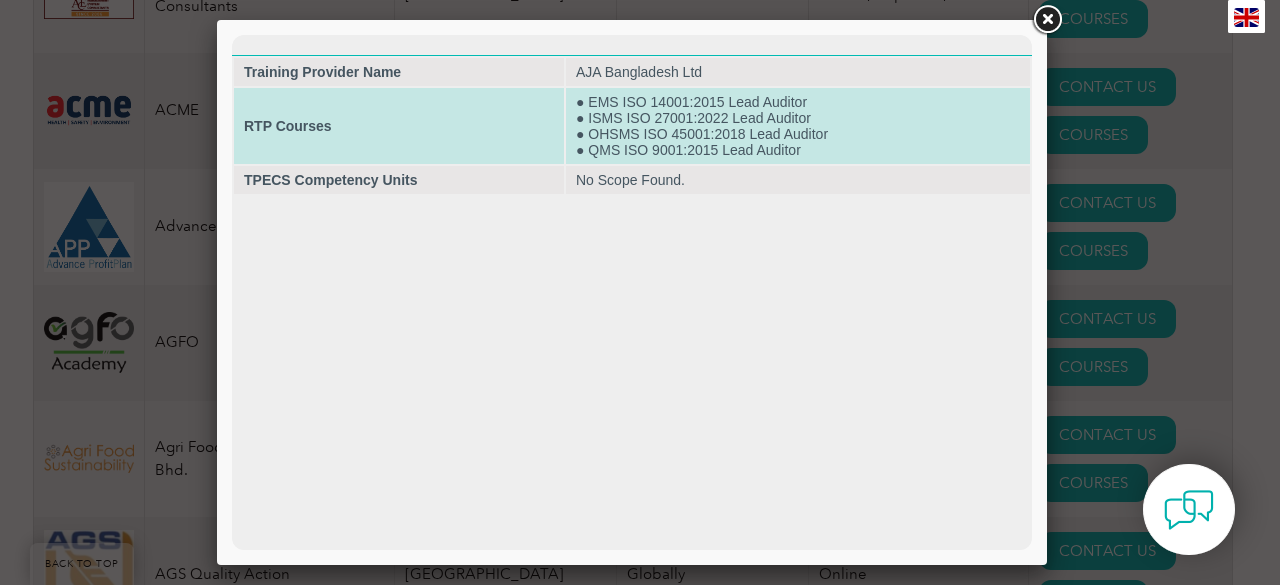 click on "● EMS ISO 14001:2015 Lead Auditor ● ISMS ISO 27001:2022 Lead Auditor ● OHSMS ISO 45001:2018 Lead Auditor ● QMS ISO 9001:2015 Lead Auditor" at bounding box center [798, 126] 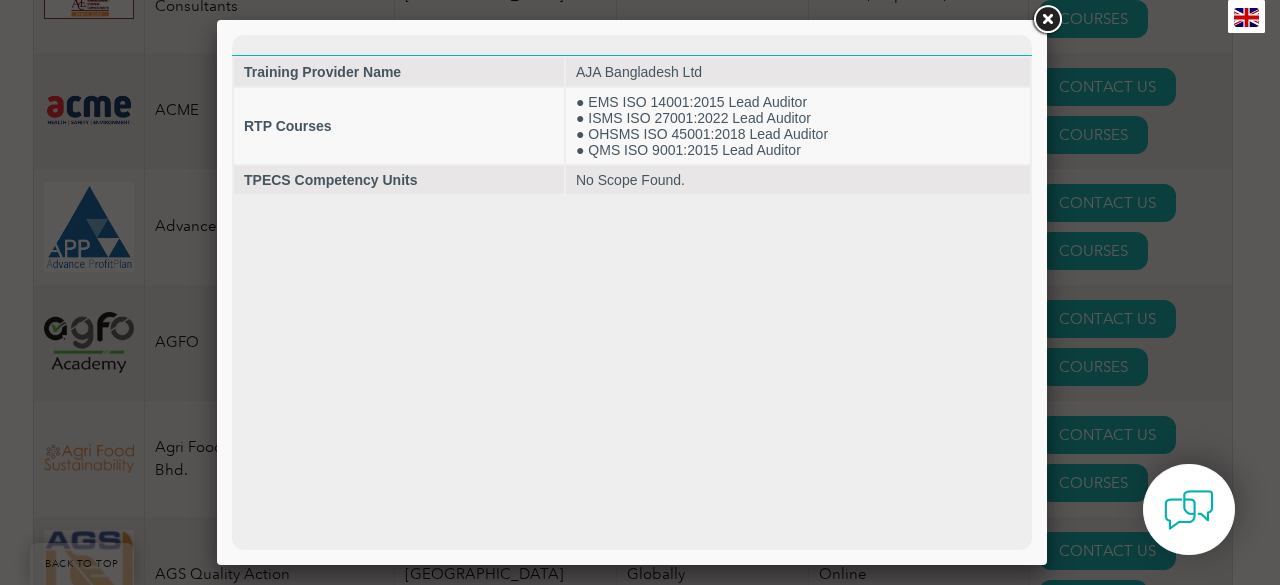 click at bounding box center (1047, 20) 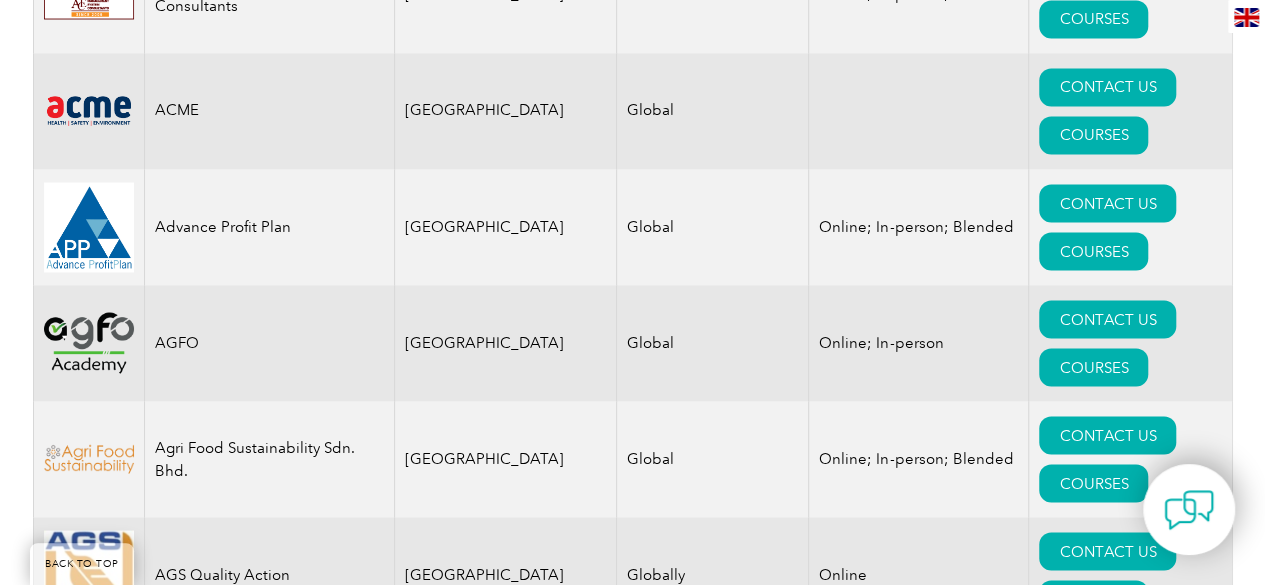 click on "CONTACT US" at bounding box center [1107, 670] 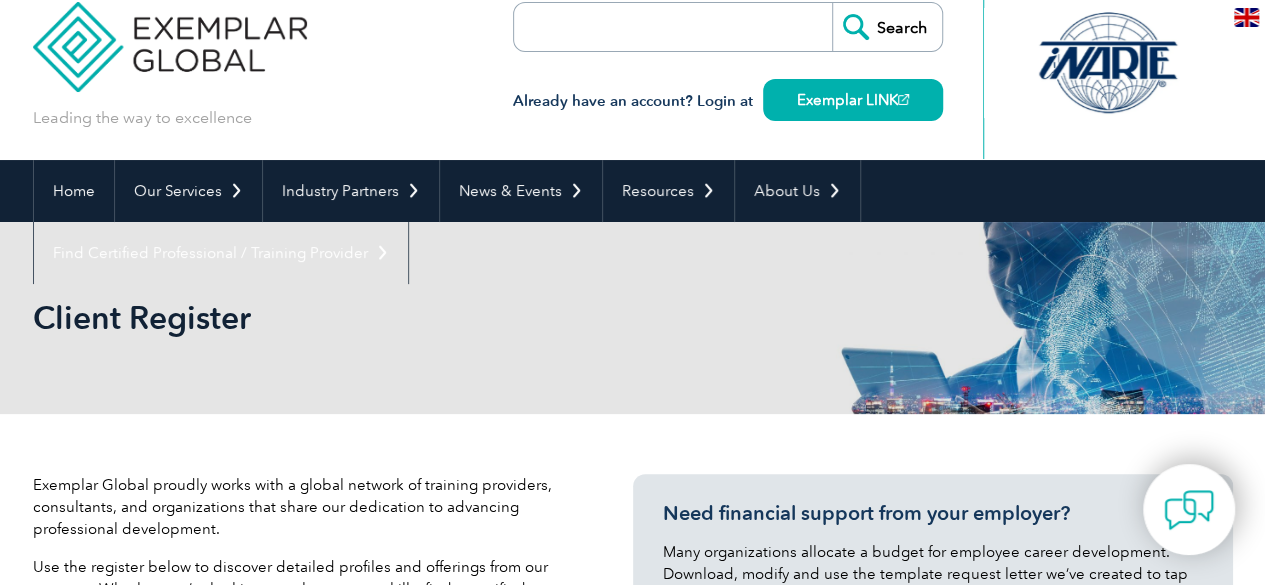 scroll, scrollTop: 0, scrollLeft: 0, axis: both 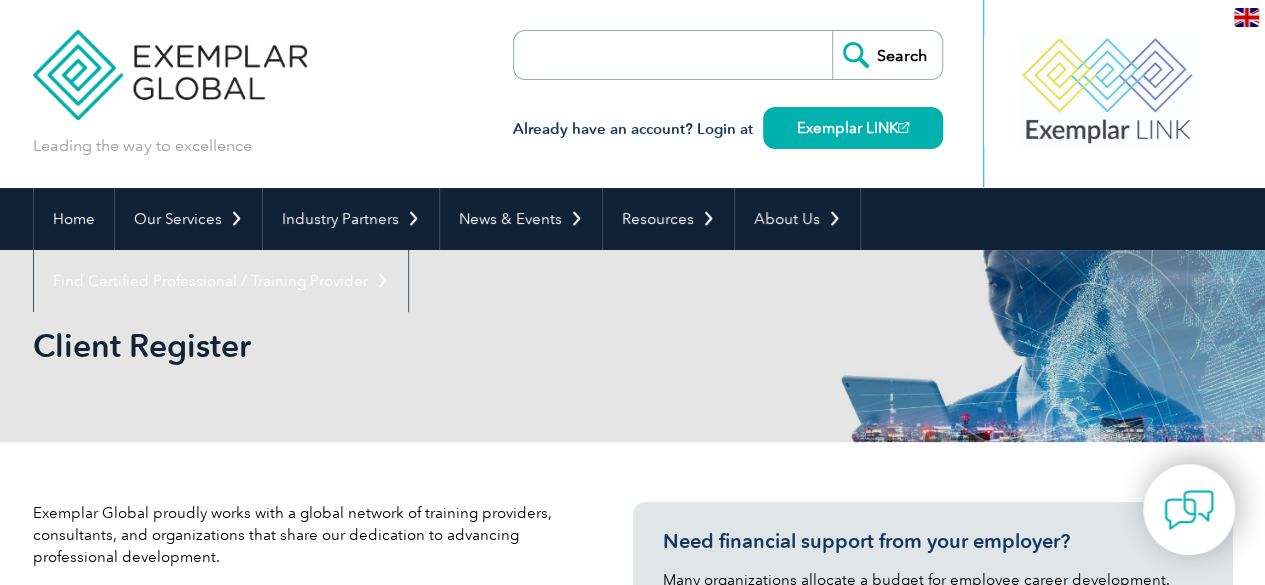 click at bounding box center (170, 60) 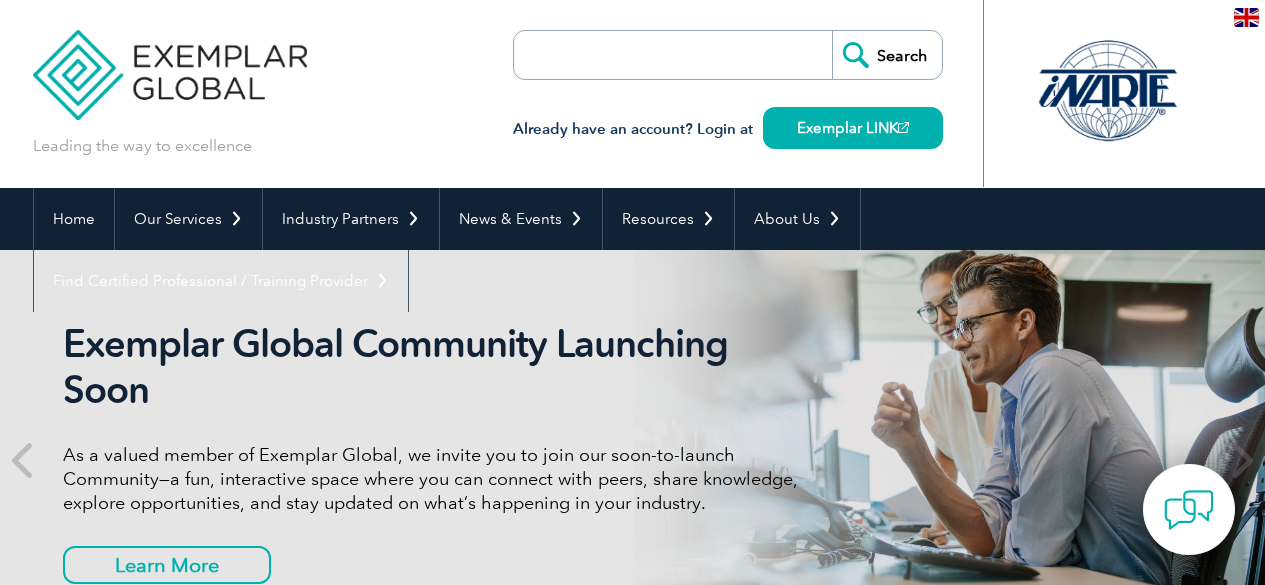 scroll, scrollTop: 0, scrollLeft: 0, axis: both 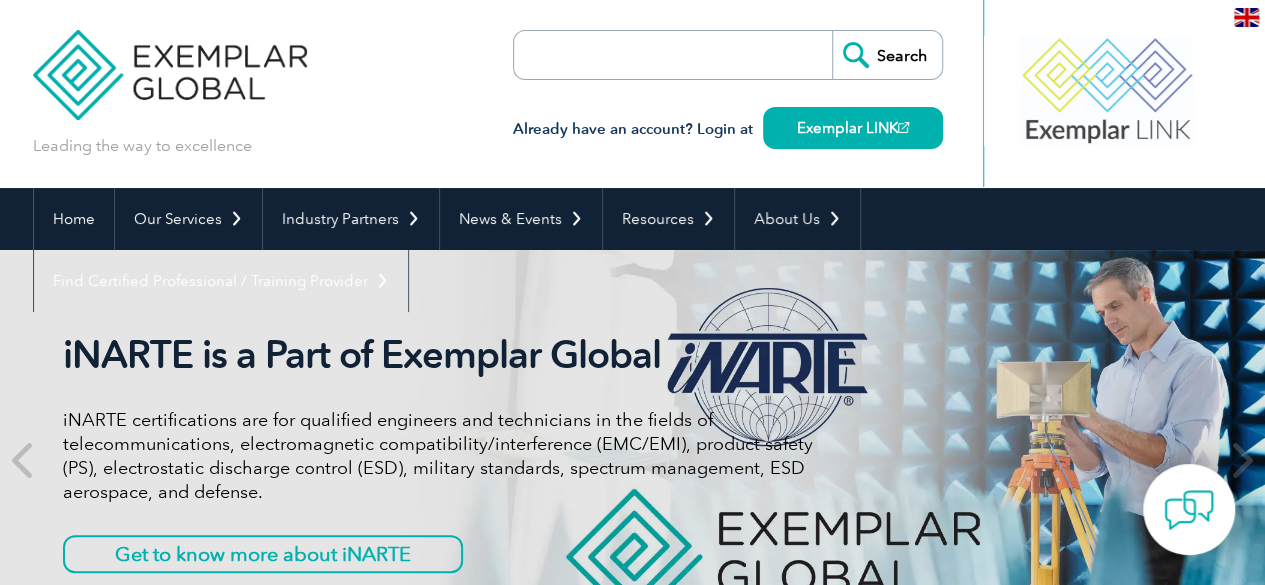 click on "Leading the way to excellence                                                                                                                 Search       Already have an account? Login at  Exemplar LINK        ▼" at bounding box center [633, 94] 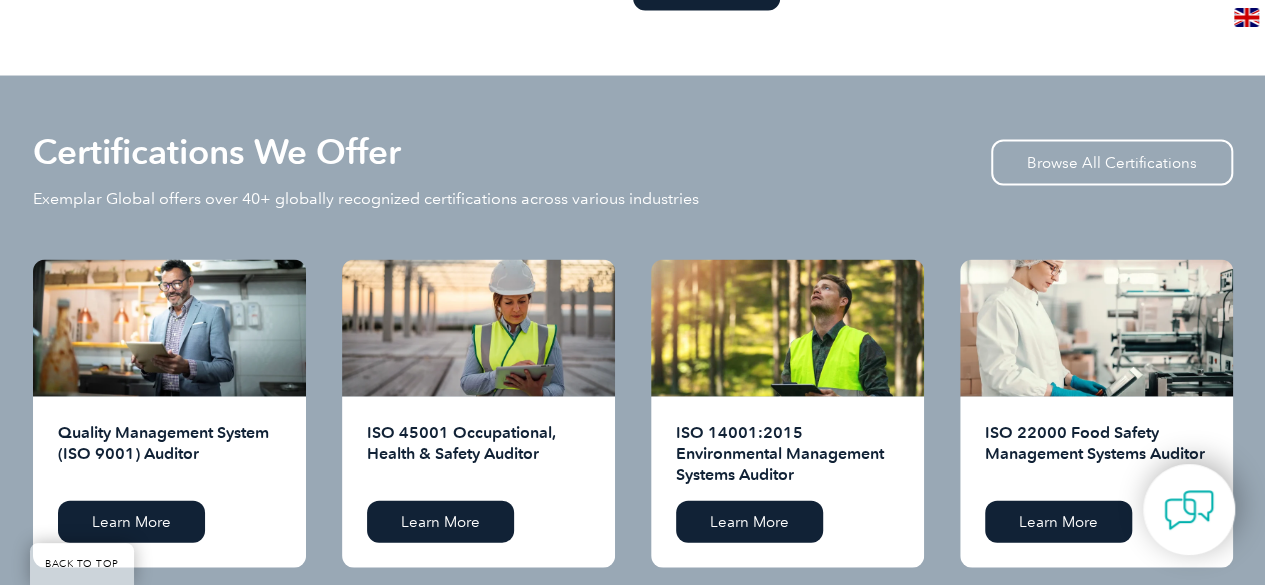 scroll, scrollTop: 1909, scrollLeft: 0, axis: vertical 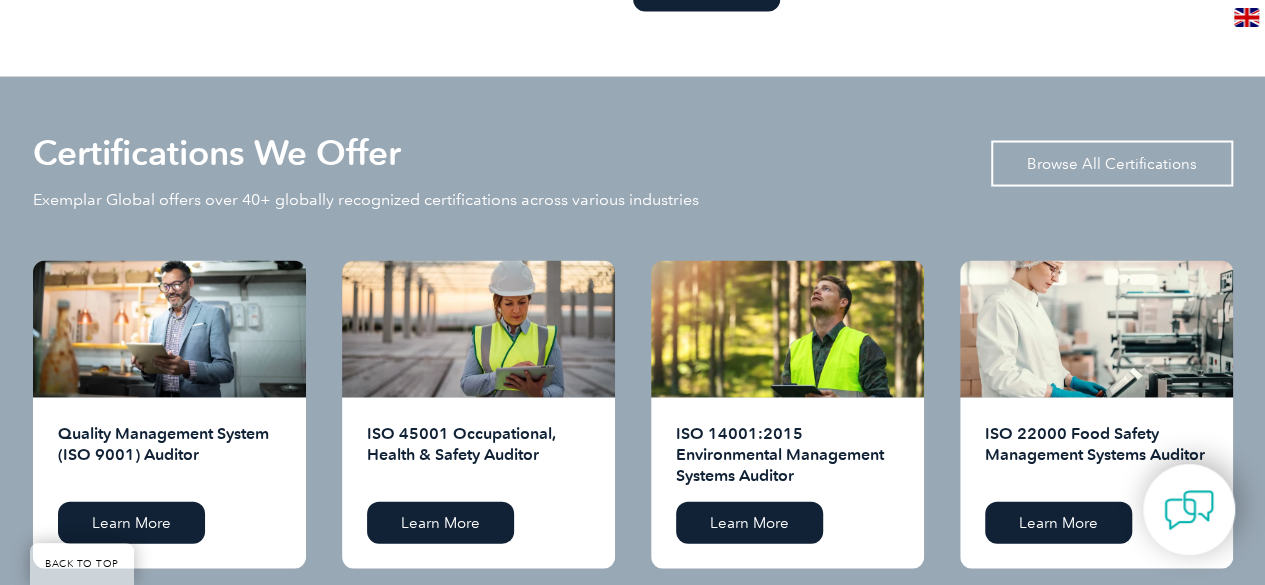 click on "Browse All Certifications" at bounding box center (1112, 164) 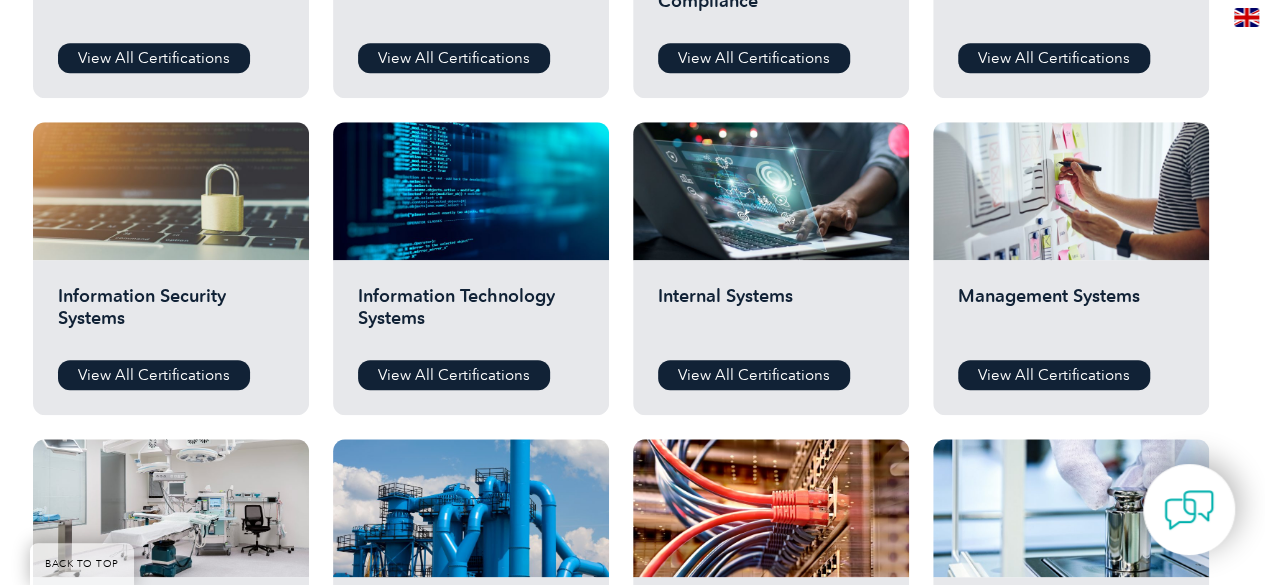 scroll, scrollTop: 956, scrollLeft: 0, axis: vertical 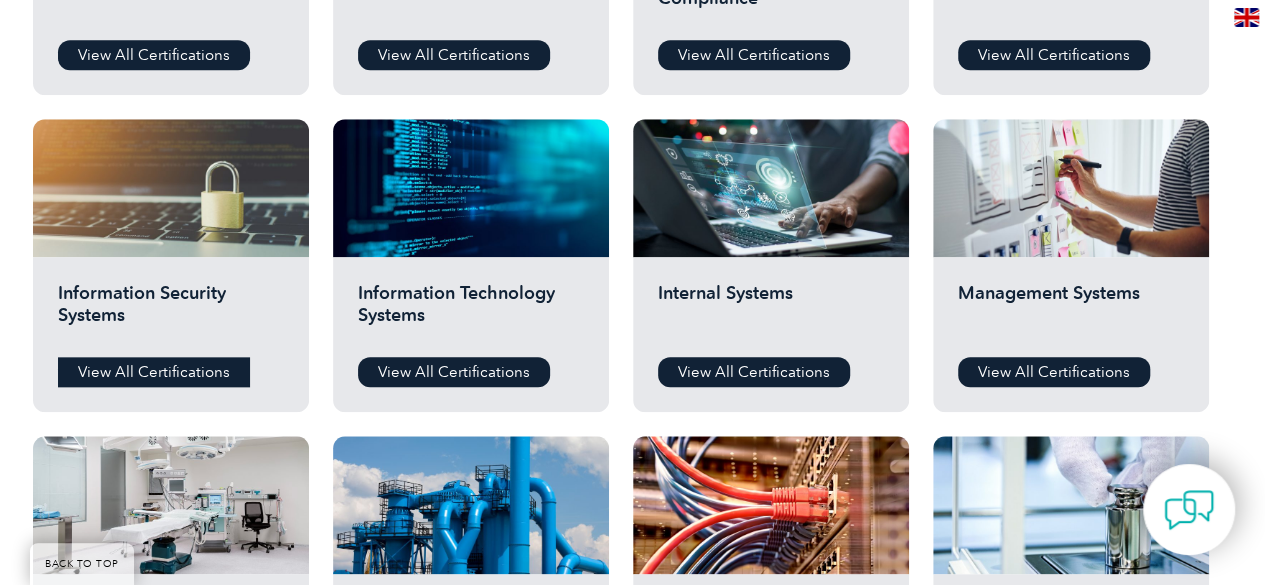 click on "View All Certifications" at bounding box center [154, 372] 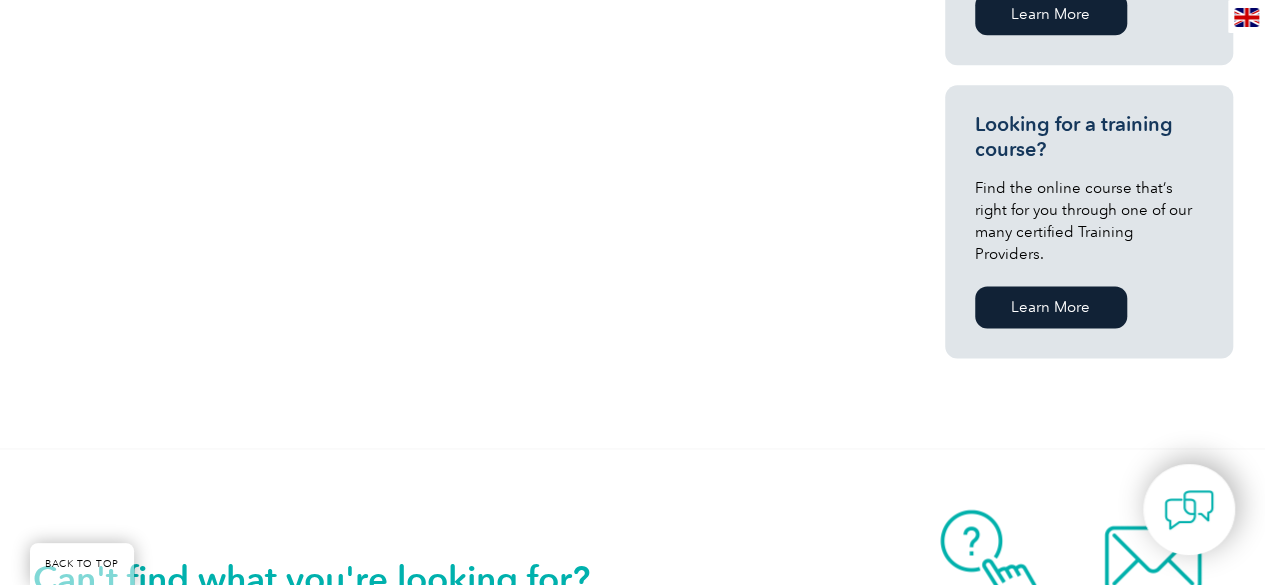 scroll, scrollTop: 1292, scrollLeft: 0, axis: vertical 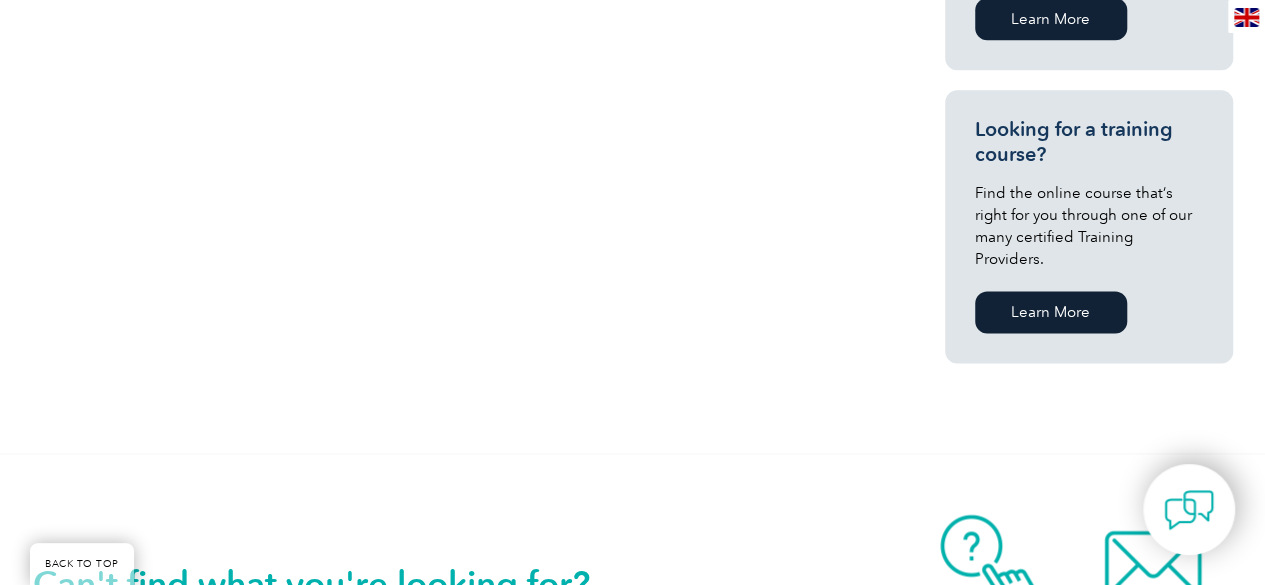 click on "Learn More" at bounding box center (1051, 312) 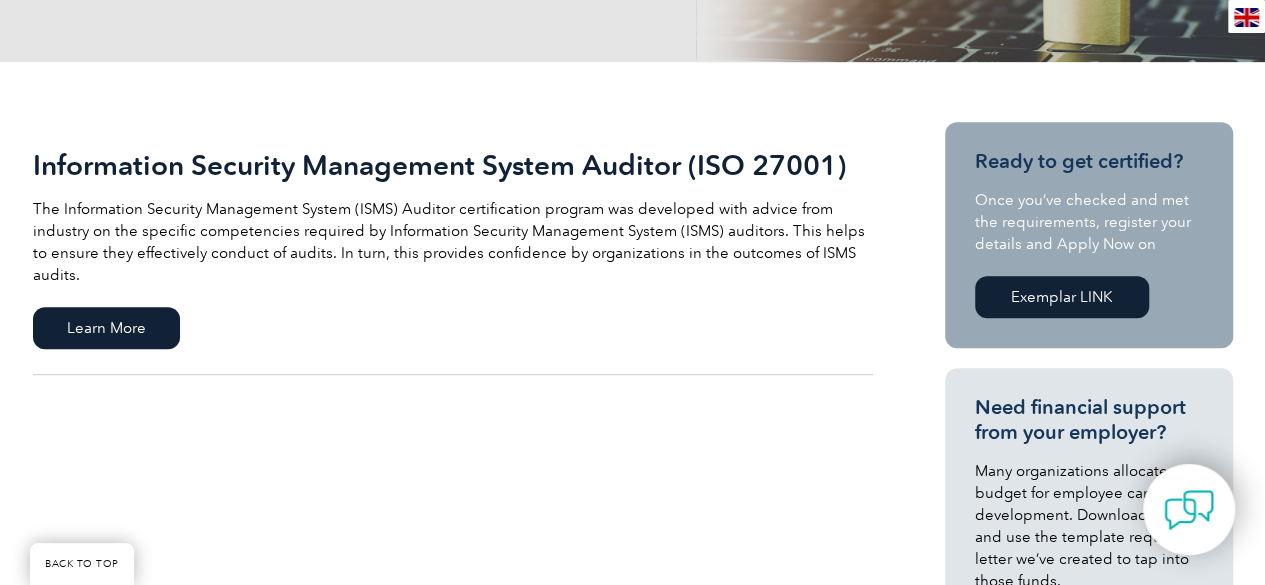 scroll, scrollTop: 381, scrollLeft: 0, axis: vertical 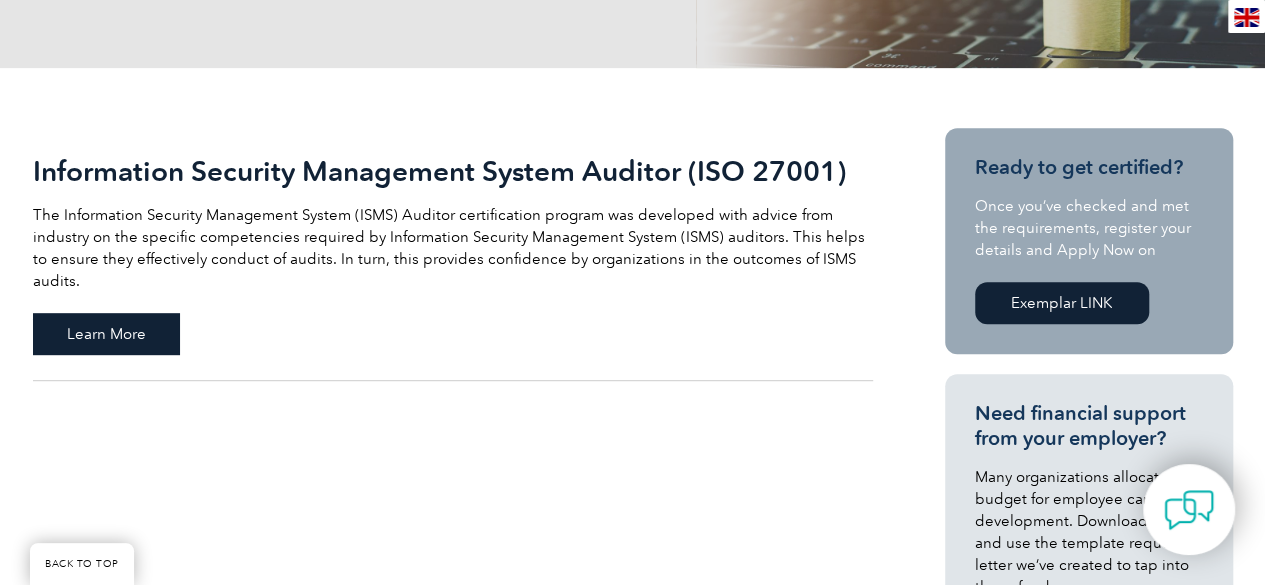 click on "Learn More" at bounding box center (106, 334) 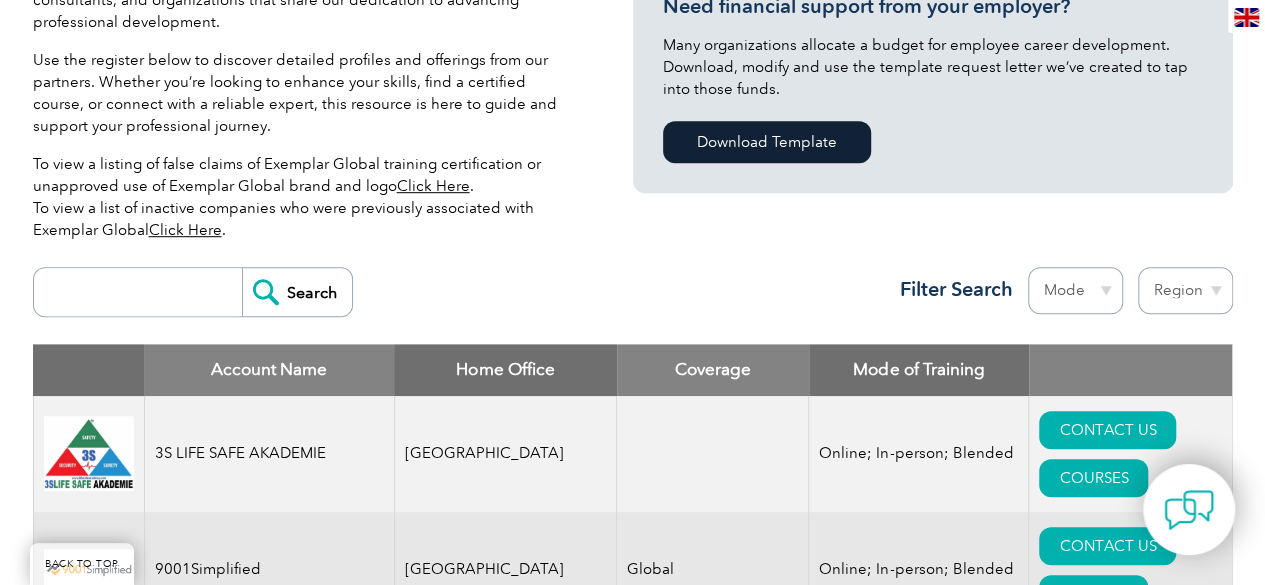 scroll, scrollTop: 536, scrollLeft: 0, axis: vertical 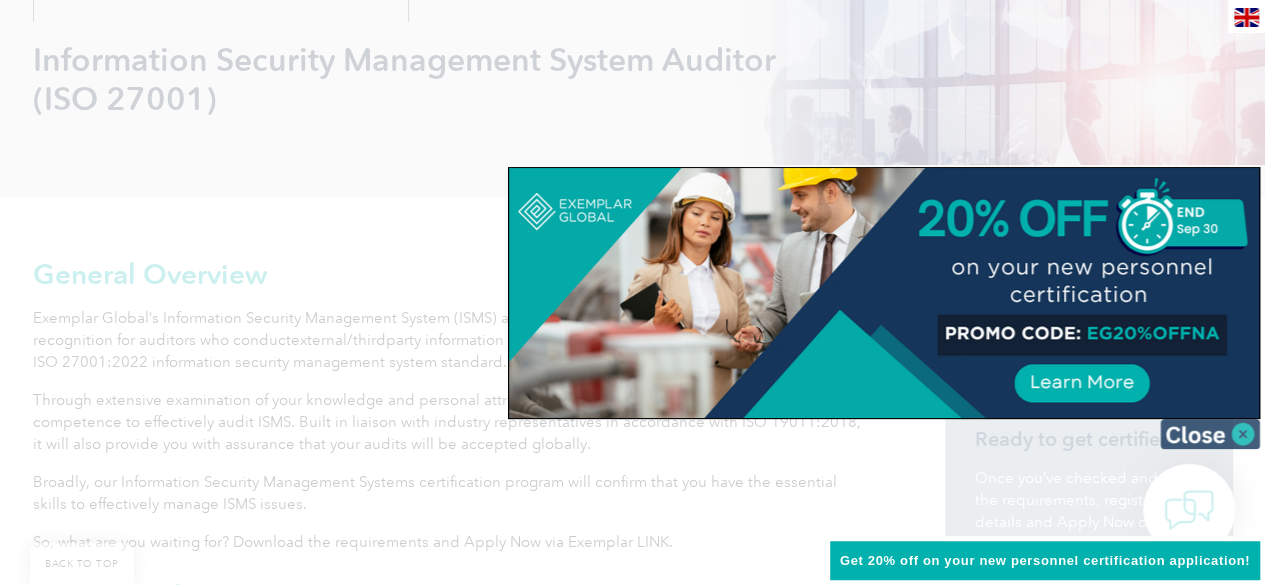 click at bounding box center [1210, 434] 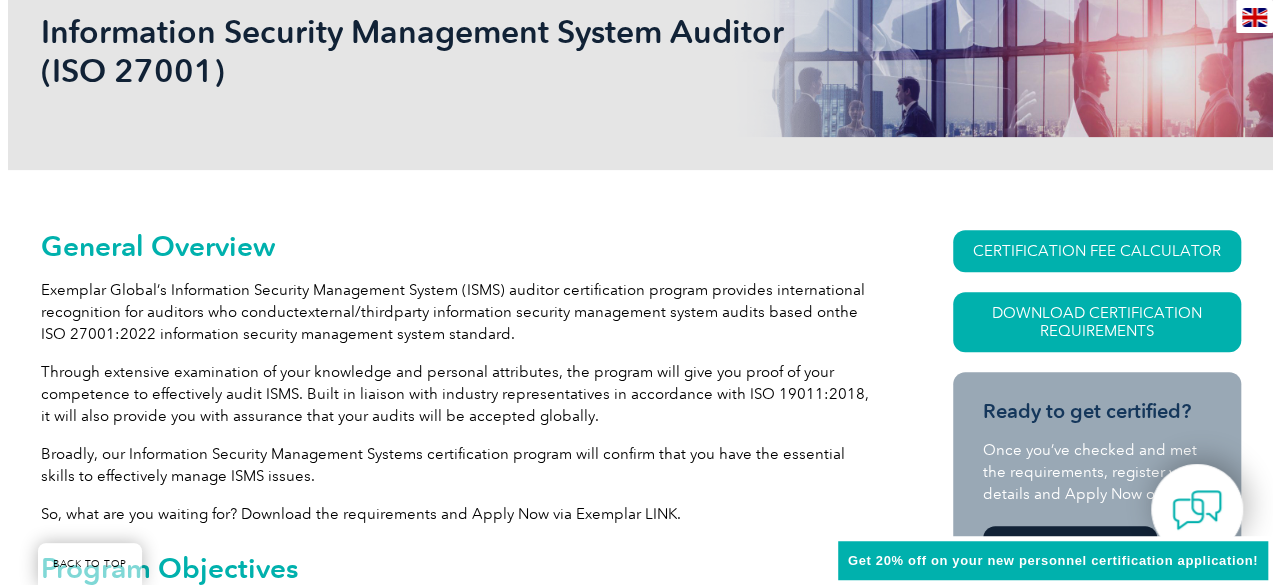 scroll, scrollTop: 319, scrollLeft: 0, axis: vertical 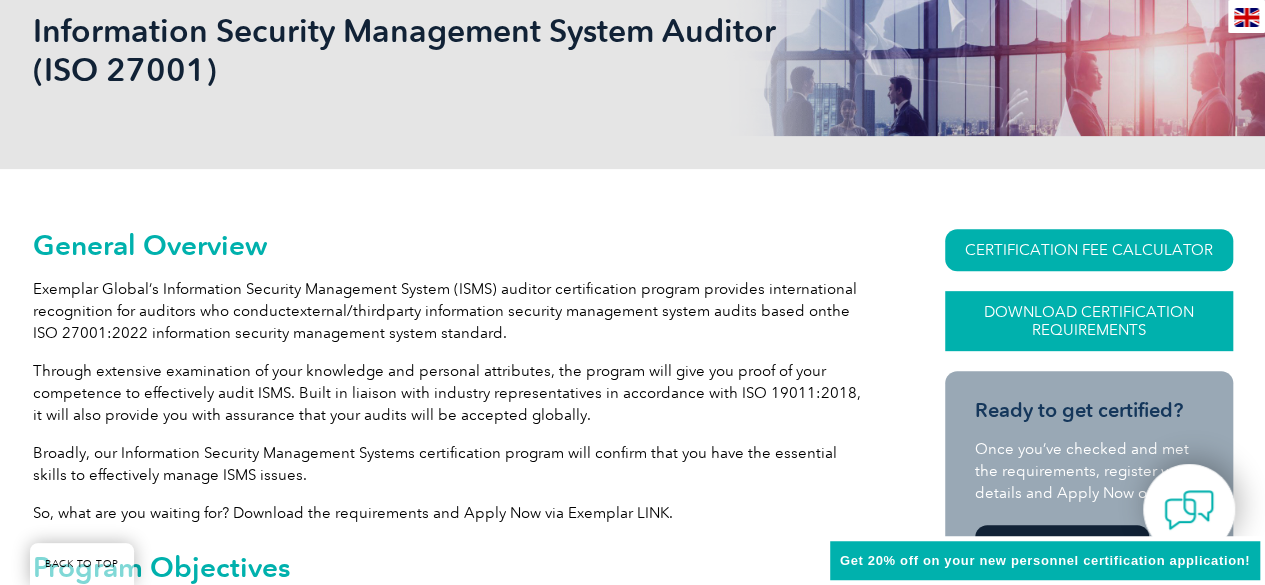 click on "Download Certification Requirements" at bounding box center (1089, 321) 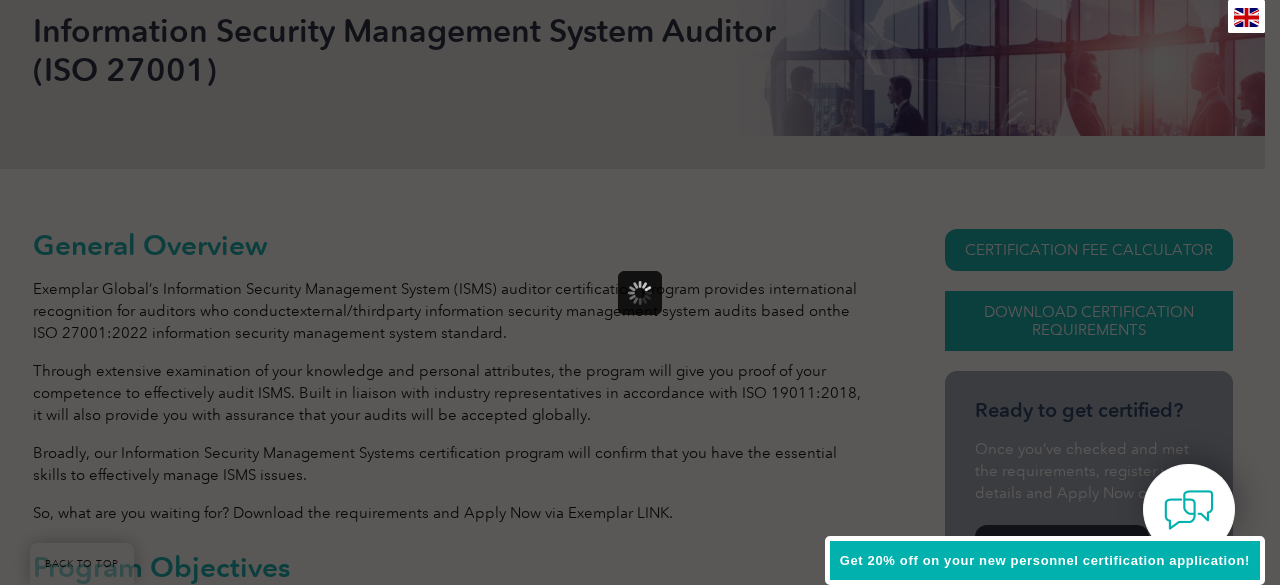 scroll, scrollTop: 0, scrollLeft: 0, axis: both 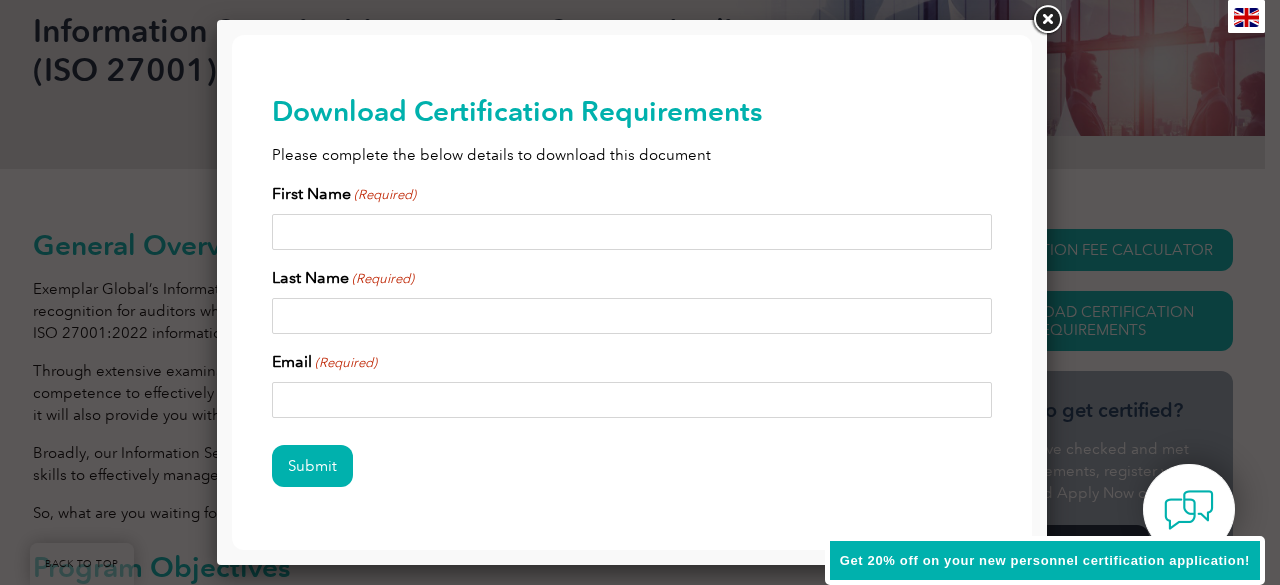 click on "First Name (Required)" at bounding box center (632, 232) 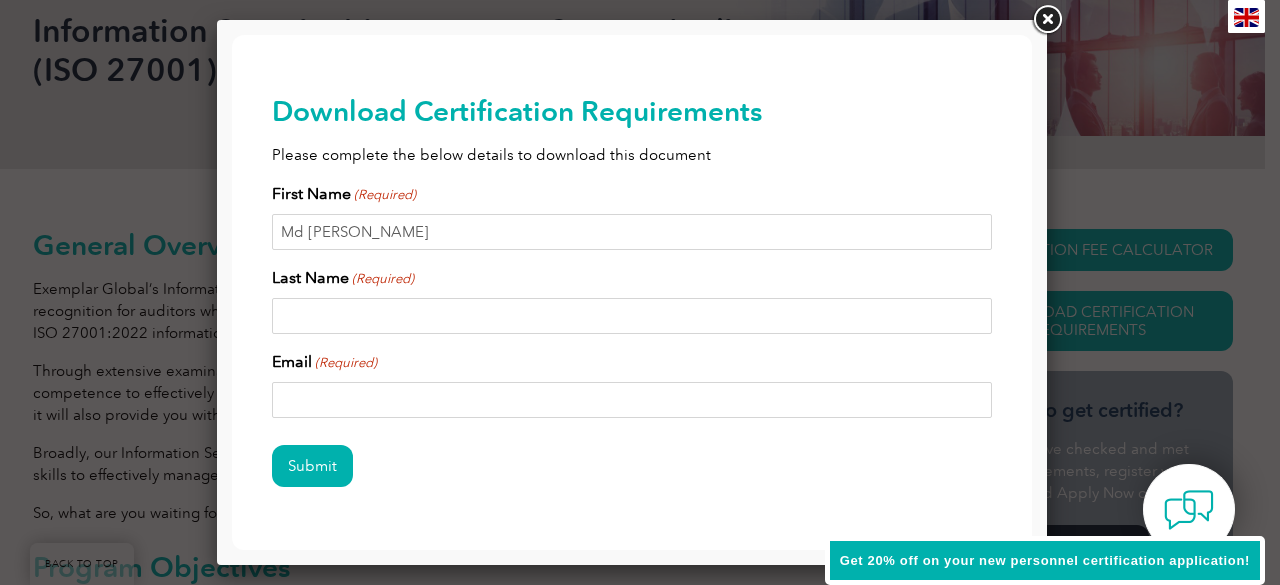 type on "Alam" 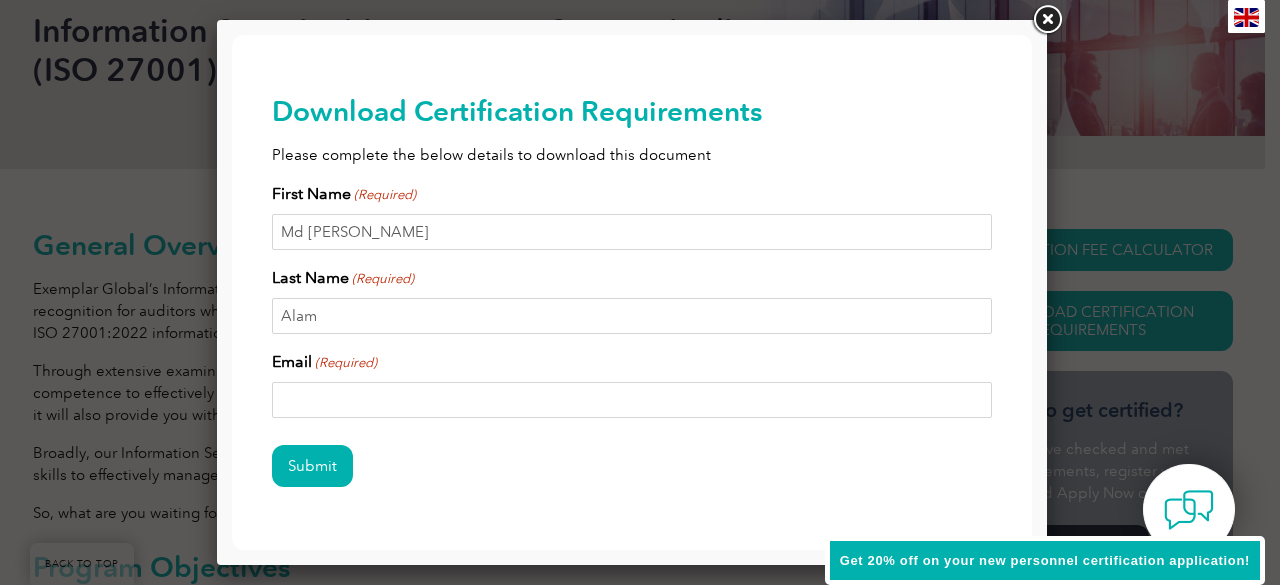 type on "jahangircsebd@gmail.com" 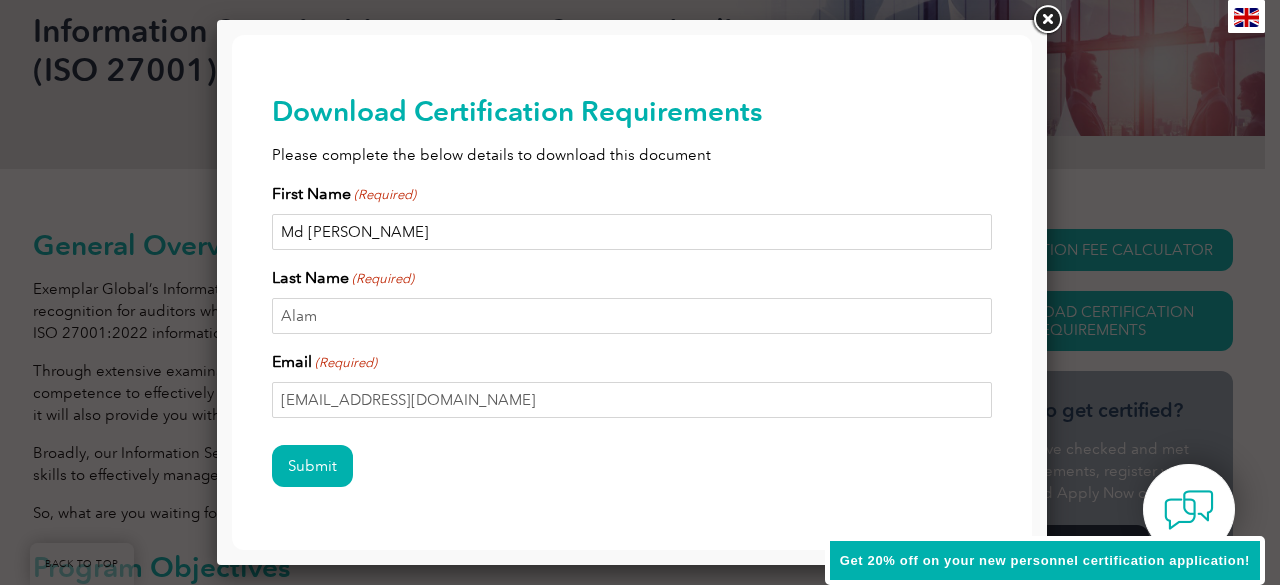 scroll, scrollTop: 58, scrollLeft: 0, axis: vertical 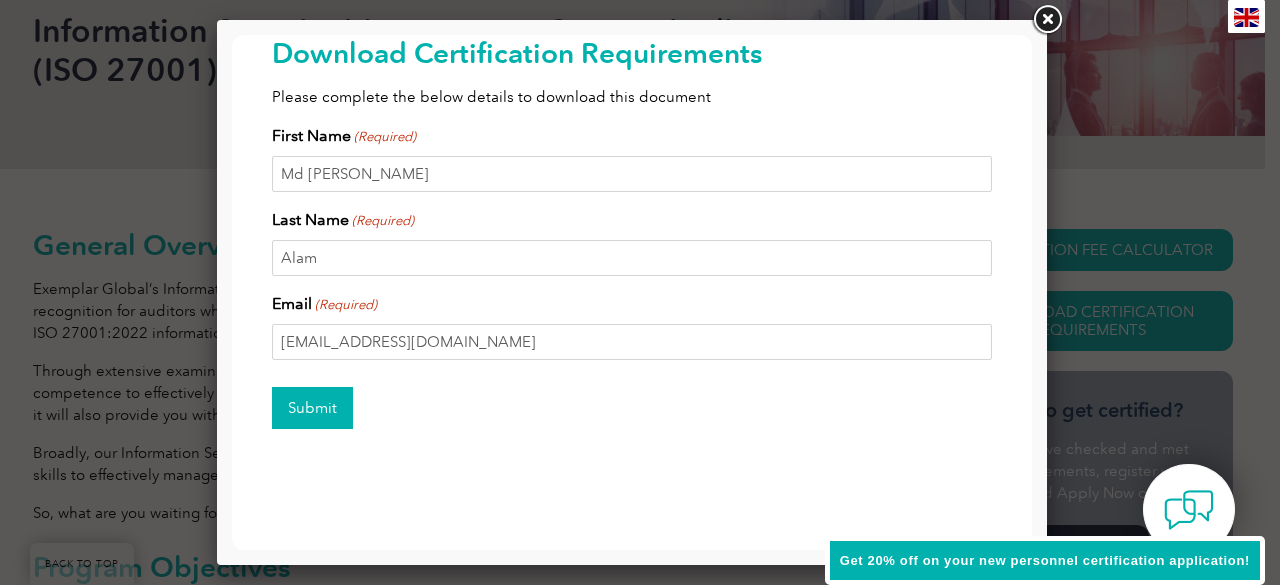 click on "Submit" at bounding box center [312, 408] 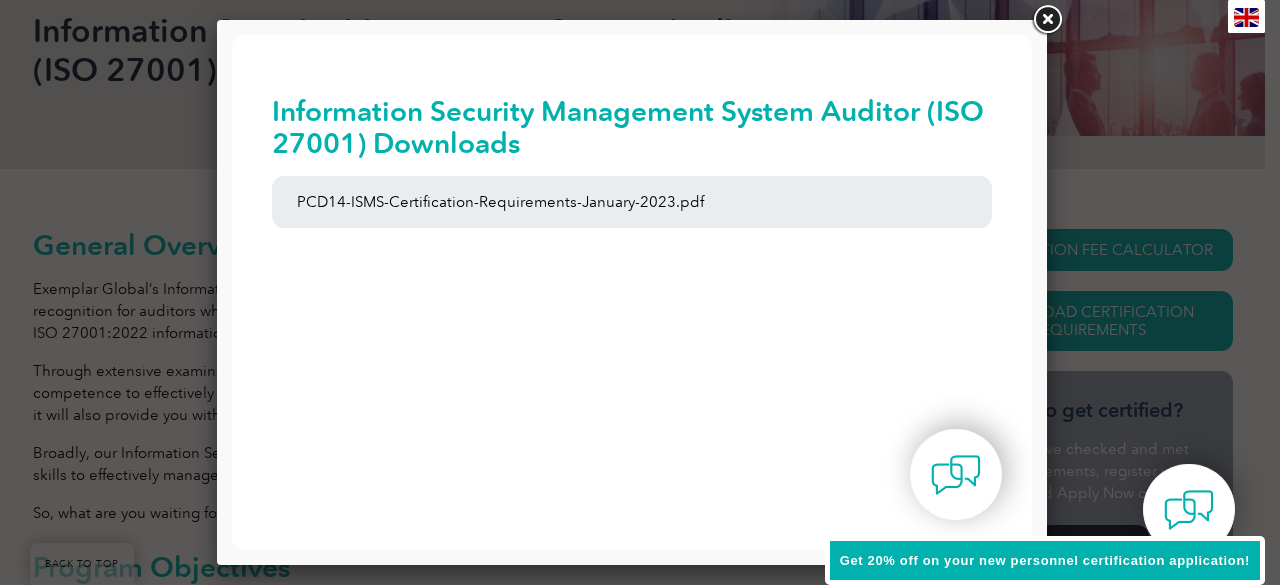 scroll, scrollTop: 0, scrollLeft: 0, axis: both 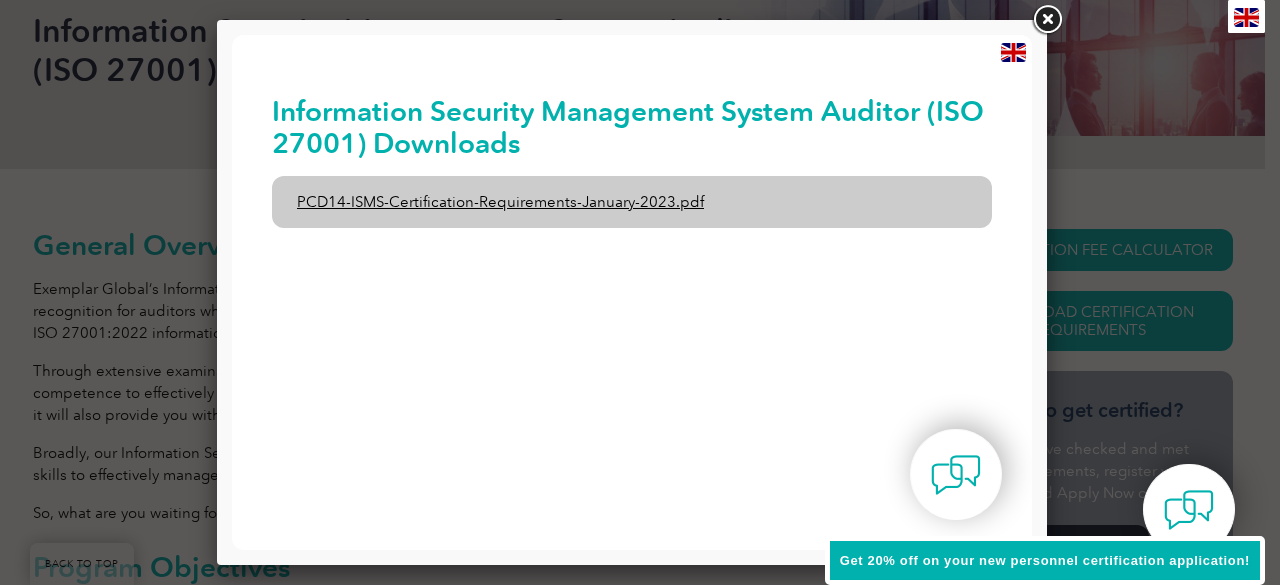 click on "PCD14-ISMS-Certification-Requirements-January-2023.pdf" at bounding box center [632, 202] 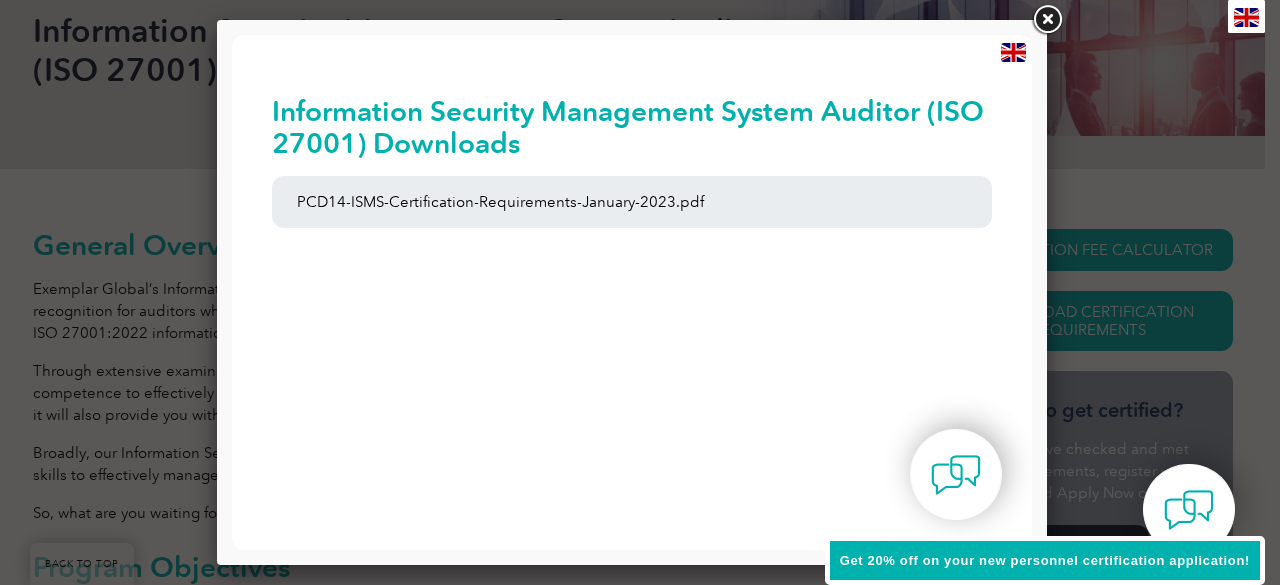click at bounding box center (1047, 20) 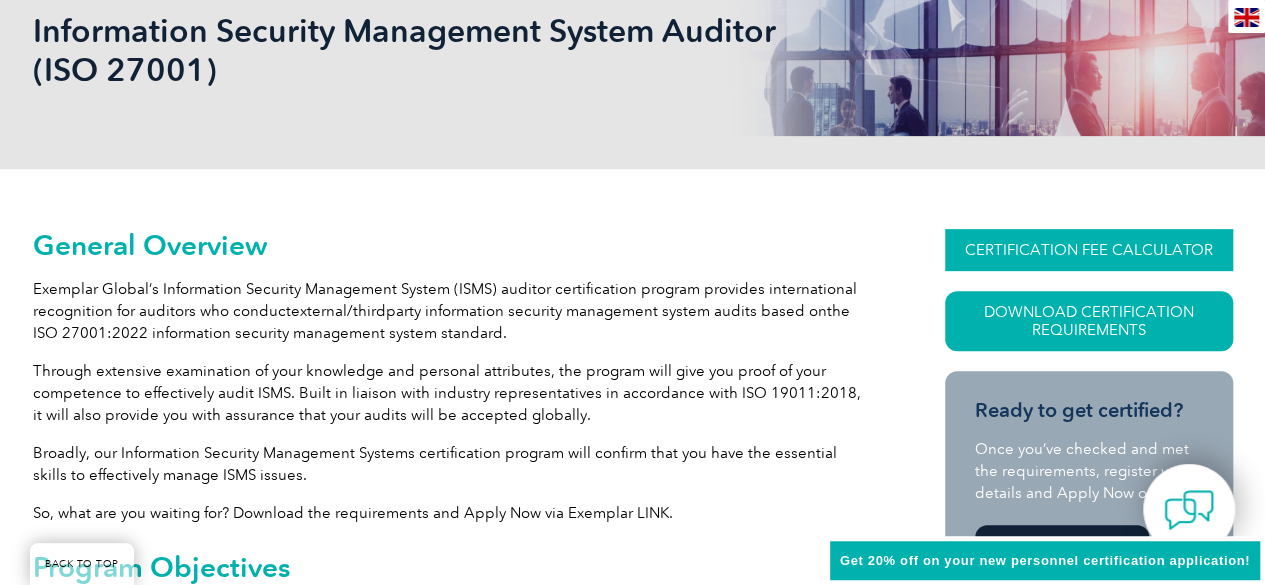 click on "CERTIFICATION FEE CALCULATOR" at bounding box center [1089, 250] 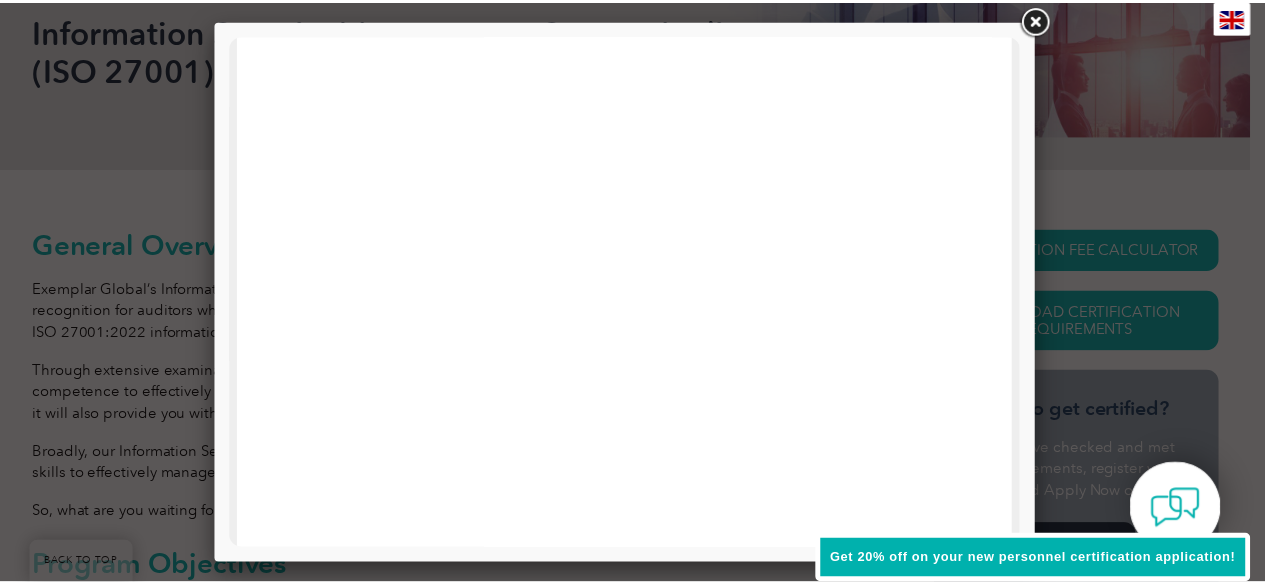 scroll, scrollTop: 357, scrollLeft: 0, axis: vertical 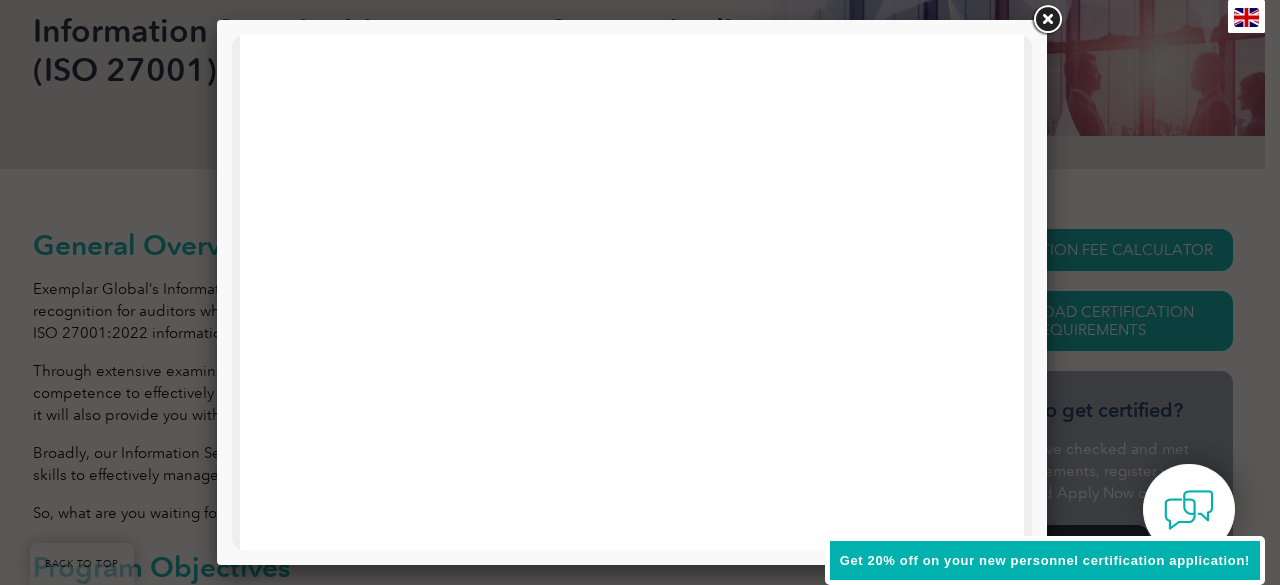click at bounding box center (1047, 20) 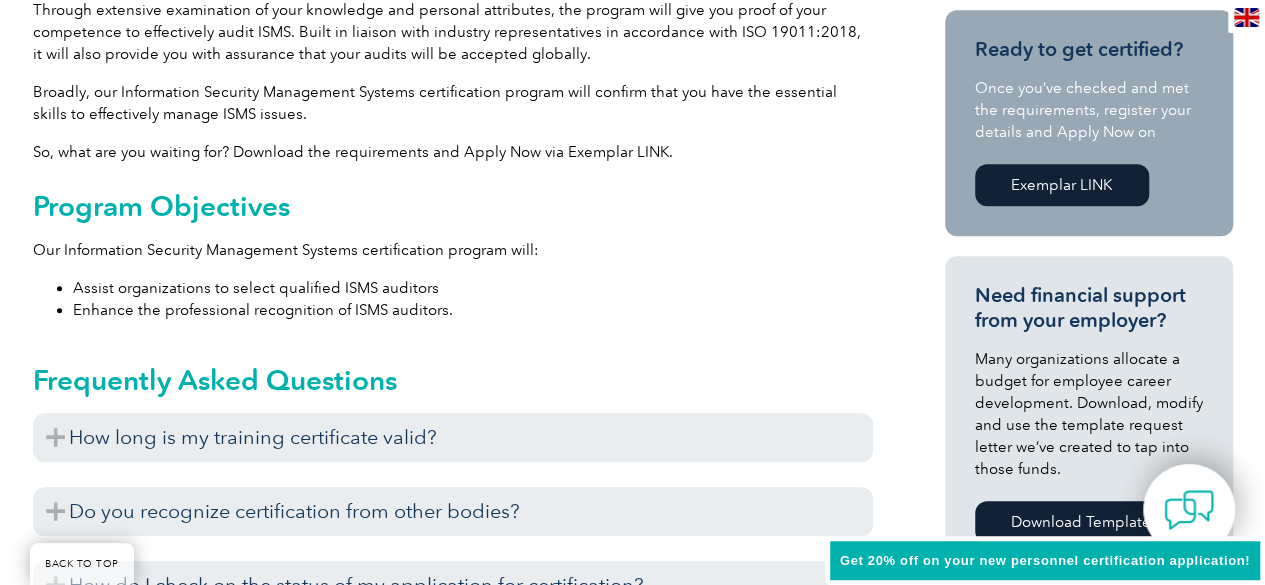 scroll, scrollTop: 0, scrollLeft: 0, axis: both 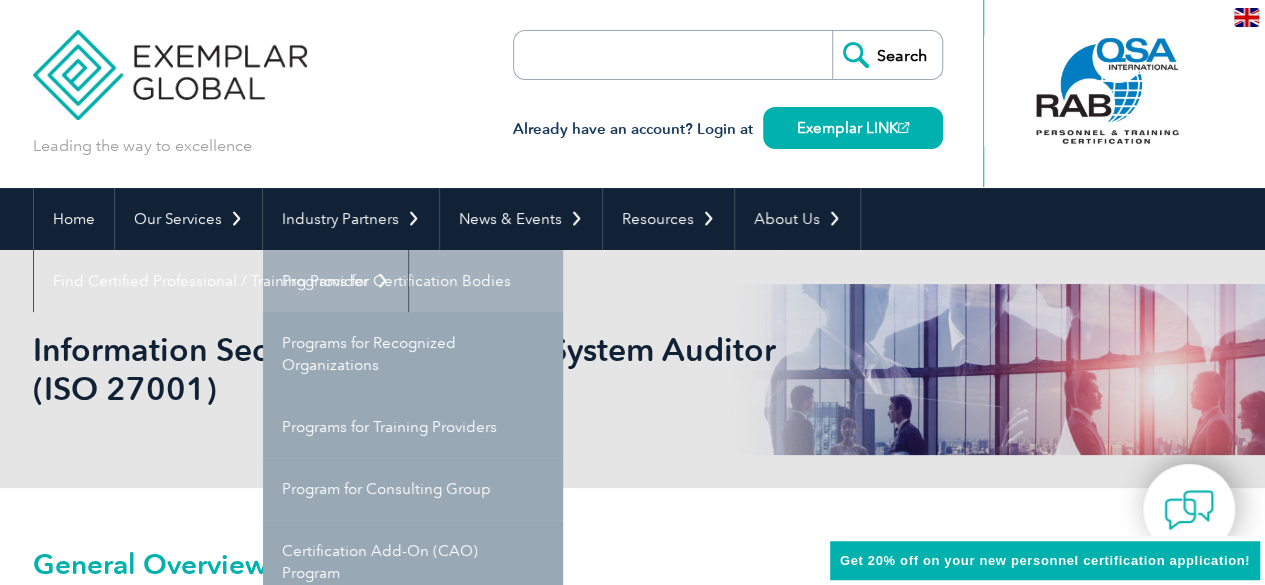 click on "Programs for Certification Bodies" at bounding box center [413, 281] 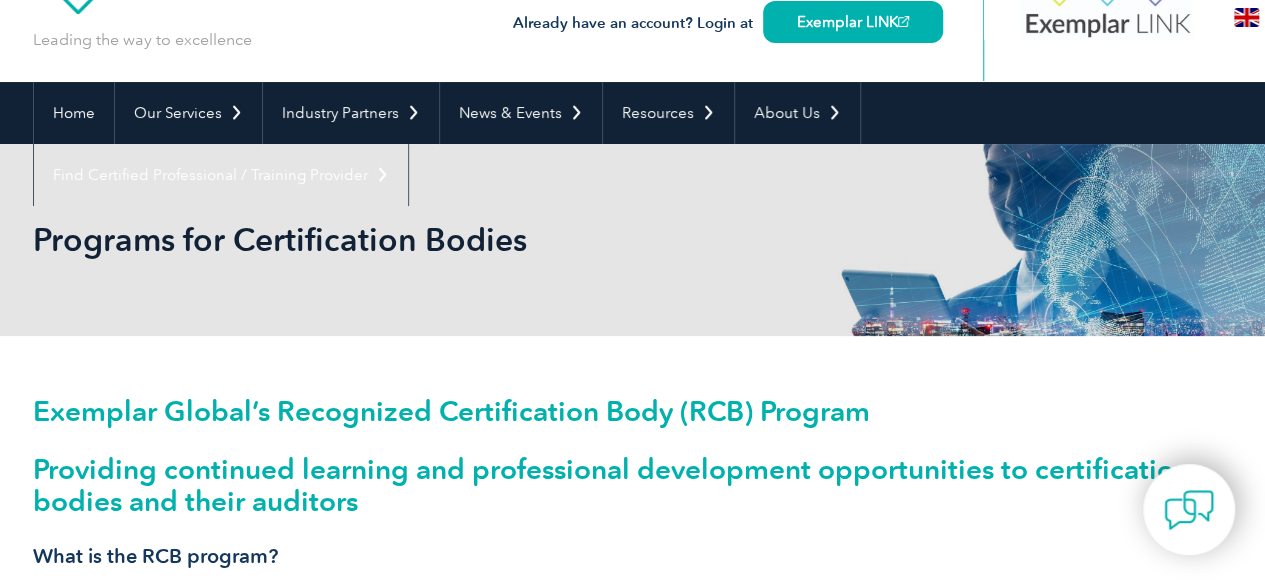 scroll, scrollTop: 107, scrollLeft: 0, axis: vertical 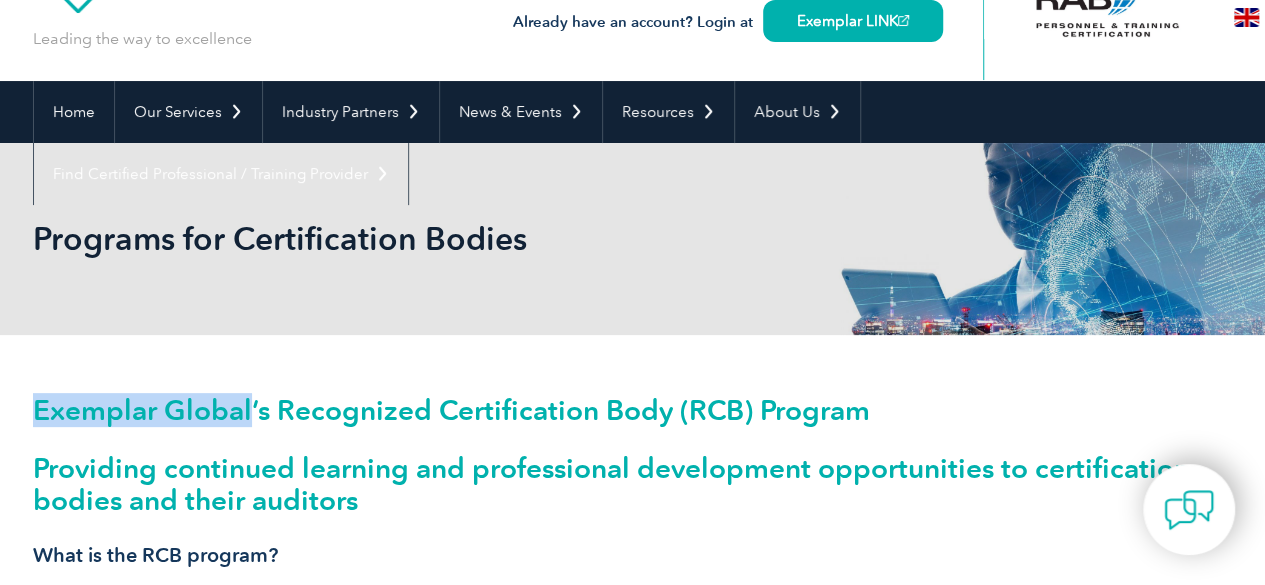 drag, startPoint x: 32, startPoint y: 409, endPoint x: 248, endPoint y: 415, distance: 216.08331 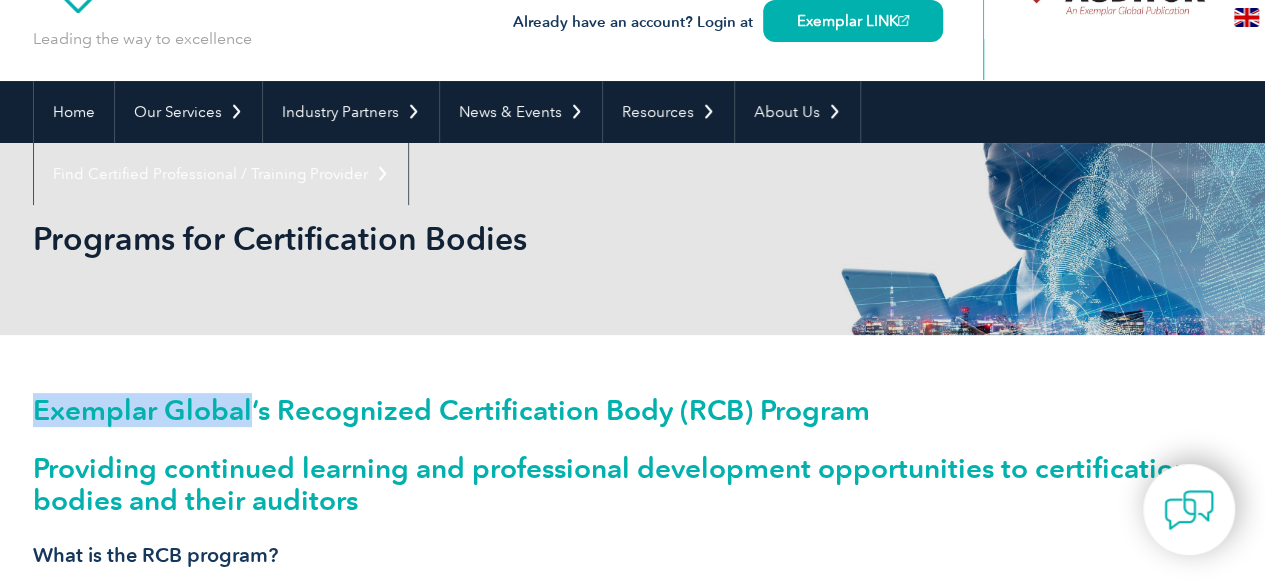 click on "Exemplar Global’s Recognized Certification Body (RCB) Program   Providing continued learning and professional development opportunities to certification bodies and their auditors   What is the RCB program?   Over time, we’ve identified the common challenges that certification bodies face in the industry. This includes finding suitably skilled auditors and sourcing continual professional development (CPD) activities for them that will enable them to advance their careers. Designed specifically for certification bodies, the RCB program aims to provide their auditors with an array of learning and professional development opportunities, helping them take their careers to the next level.   How does it work?   The RCB program is free for all accredited certification bodies and is easy to set up. To get started, certification bodies will need to provide us with a list of their auditors who will engage in the program. We will then upload this list to our  Exemplar LINK     What certification bodies will get" at bounding box center [633, 1423] 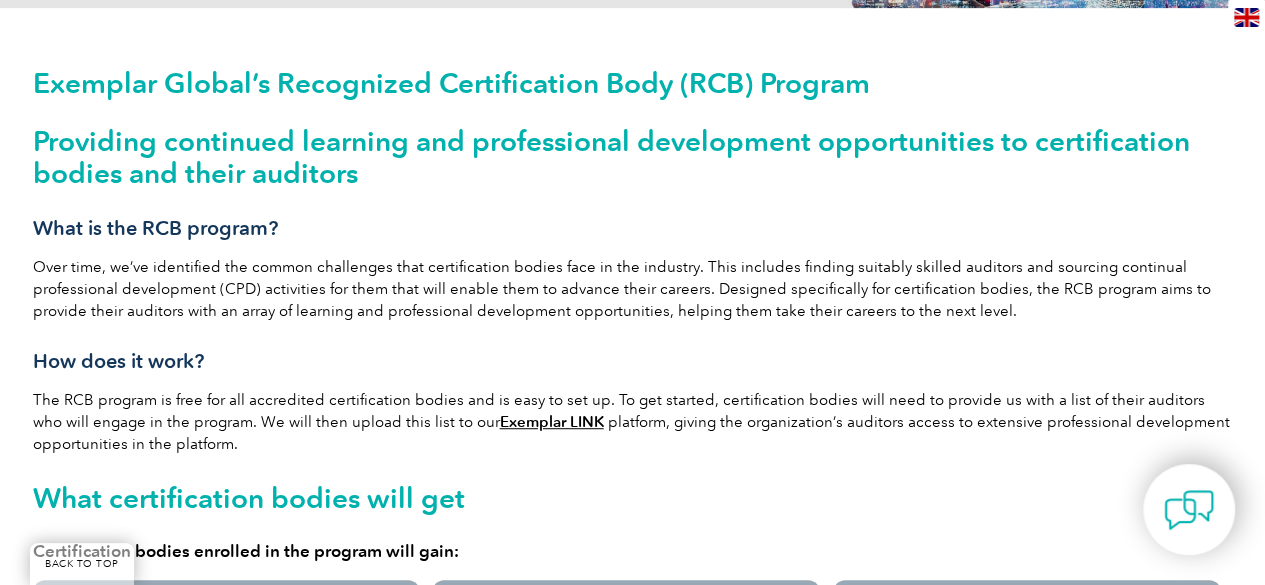 scroll, scrollTop: 0, scrollLeft: 0, axis: both 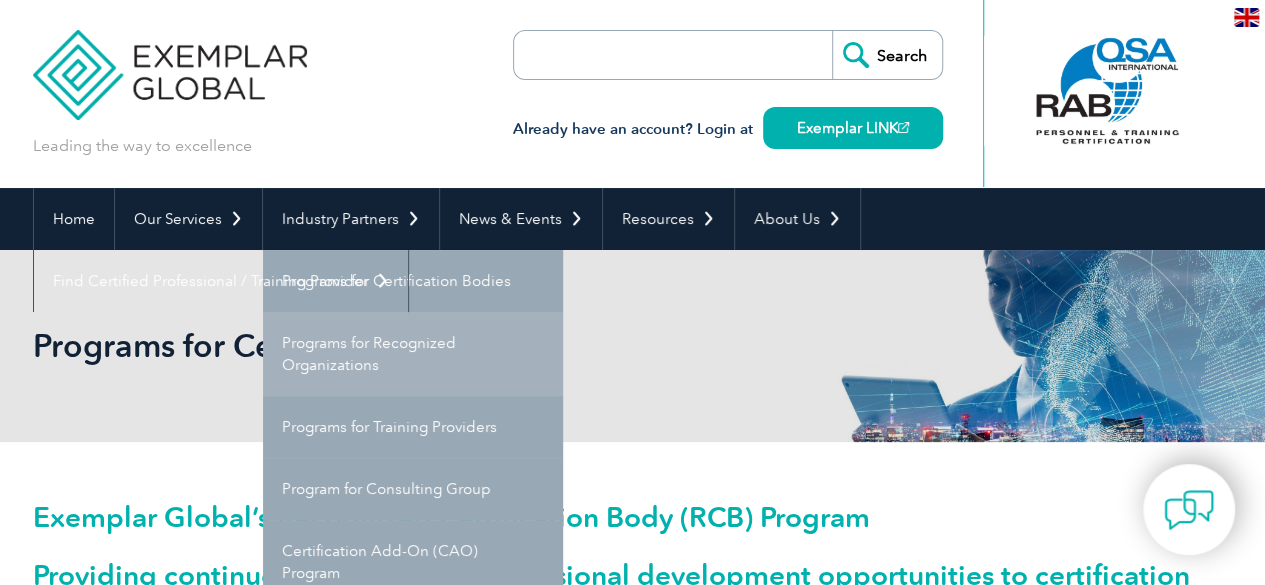 click on "Programs for Recognized Organizations" at bounding box center (413, 354) 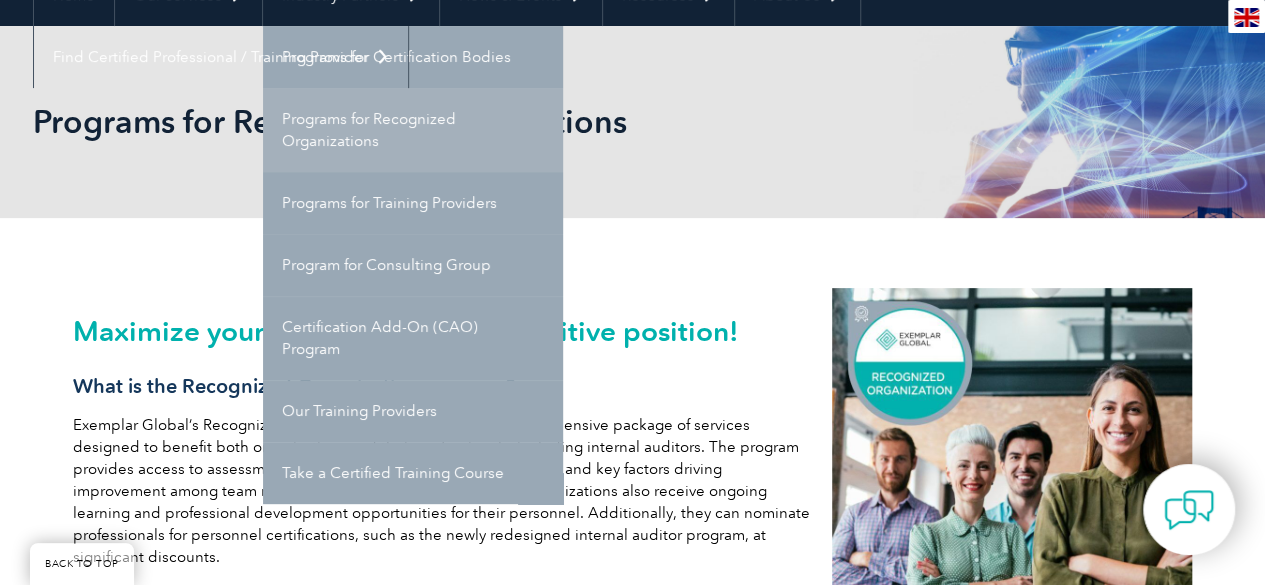 scroll, scrollTop: 238, scrollLeft: 0, axis: vertical 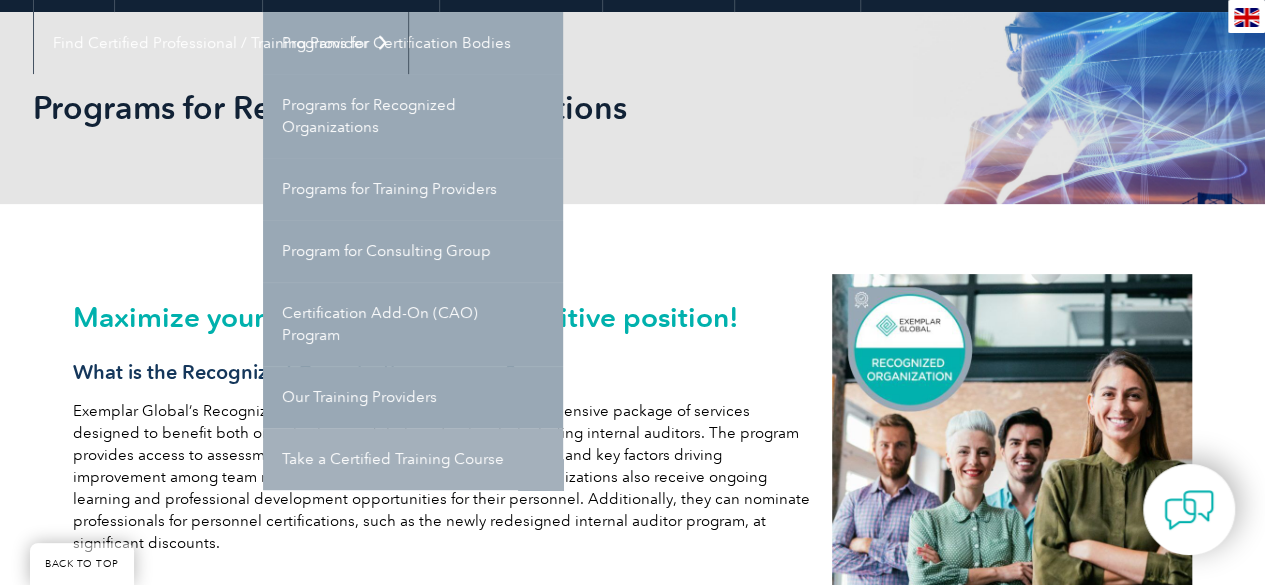 click on "Take a Certified Training Course" at bounding box center (413, 459) 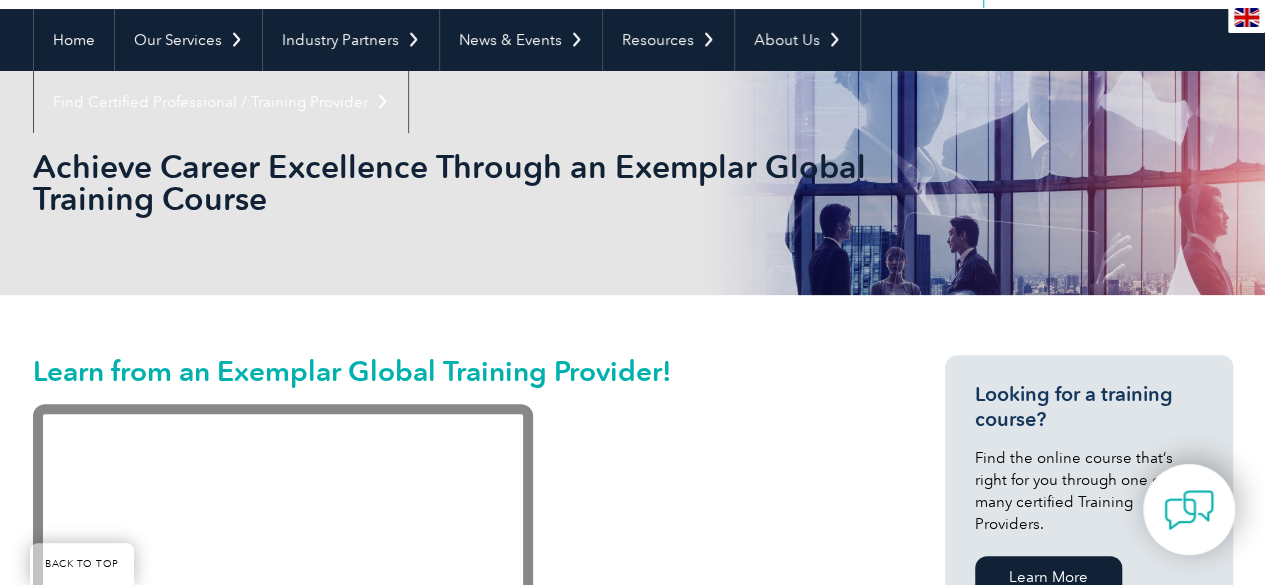 scroll, scrollTop: 0, scrollLeft: 0, axis: both 